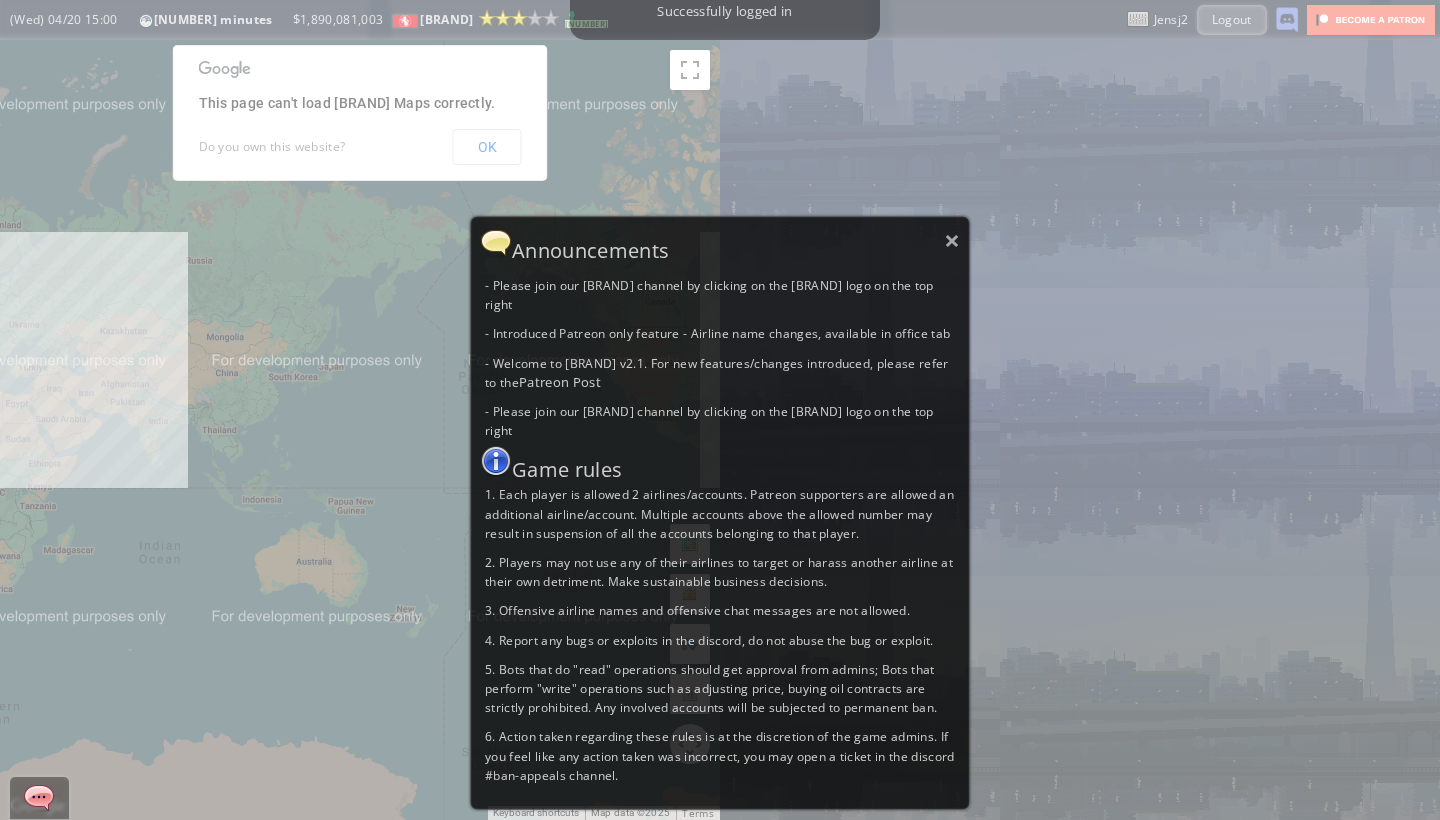 scroll, scrollTop: 0, scrollLeft: 0, axis: both 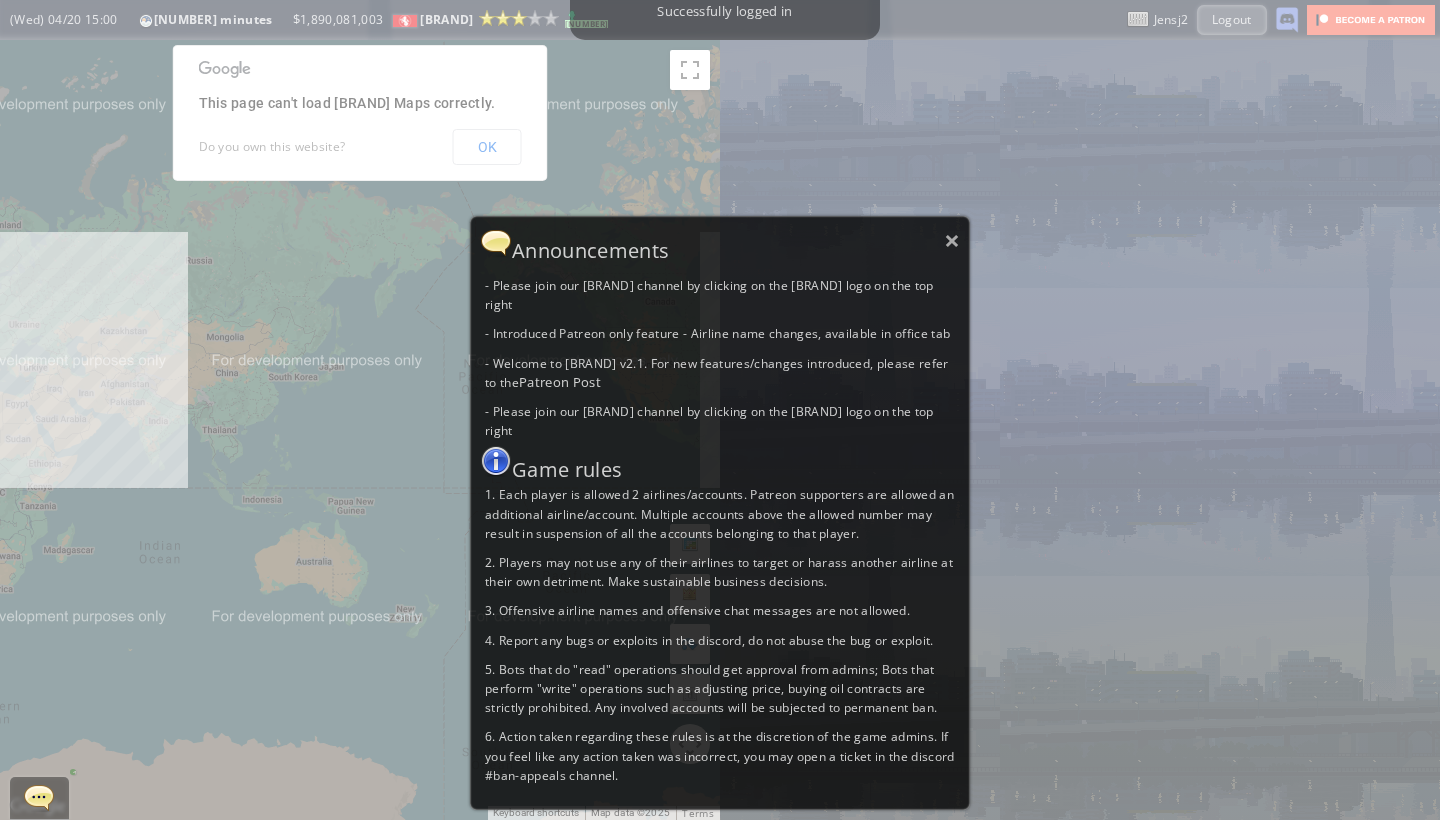 click on "Announcements" at bounding box center [720, 243] 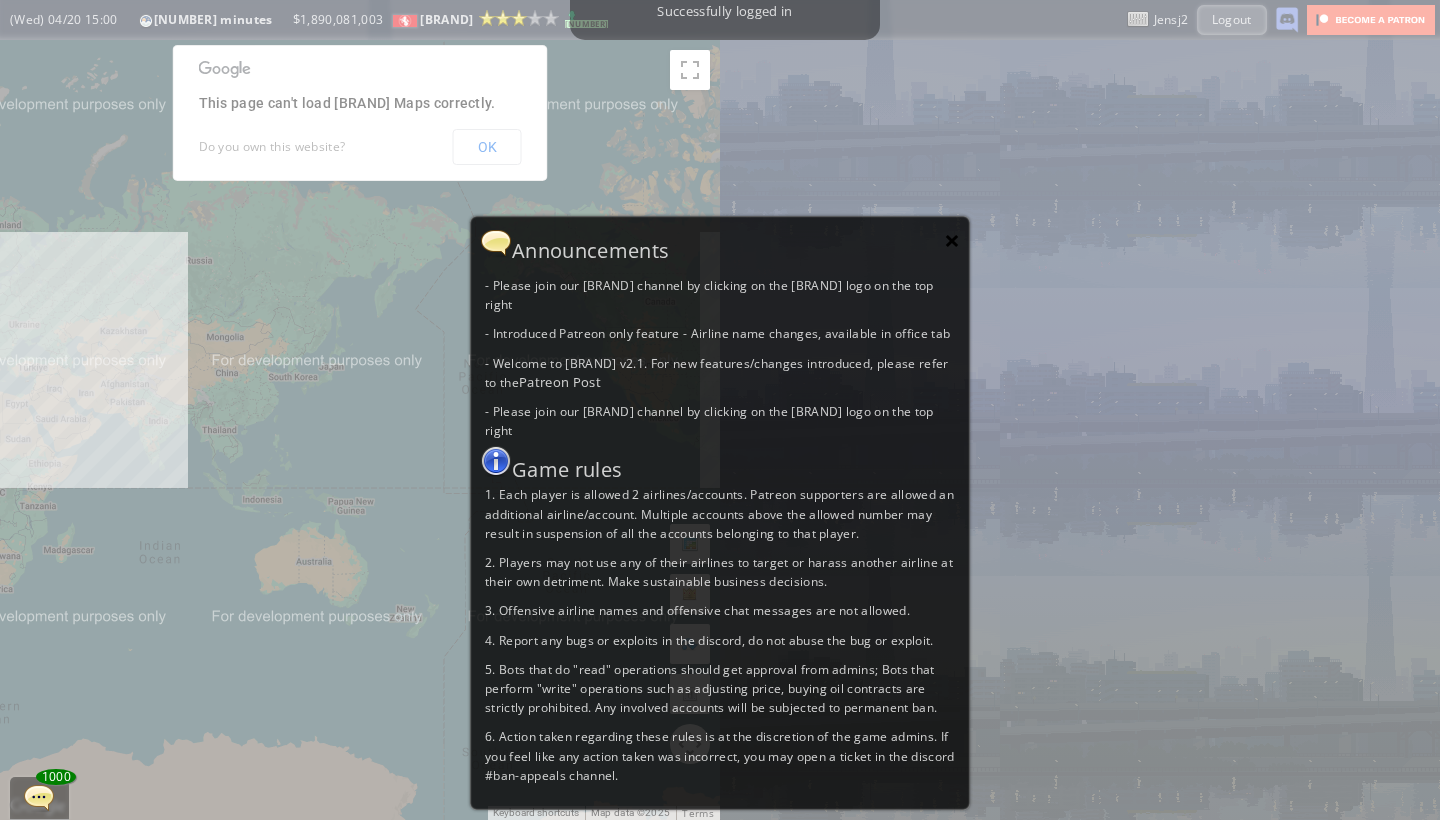 click on "×" at bounding box center (952, 240) 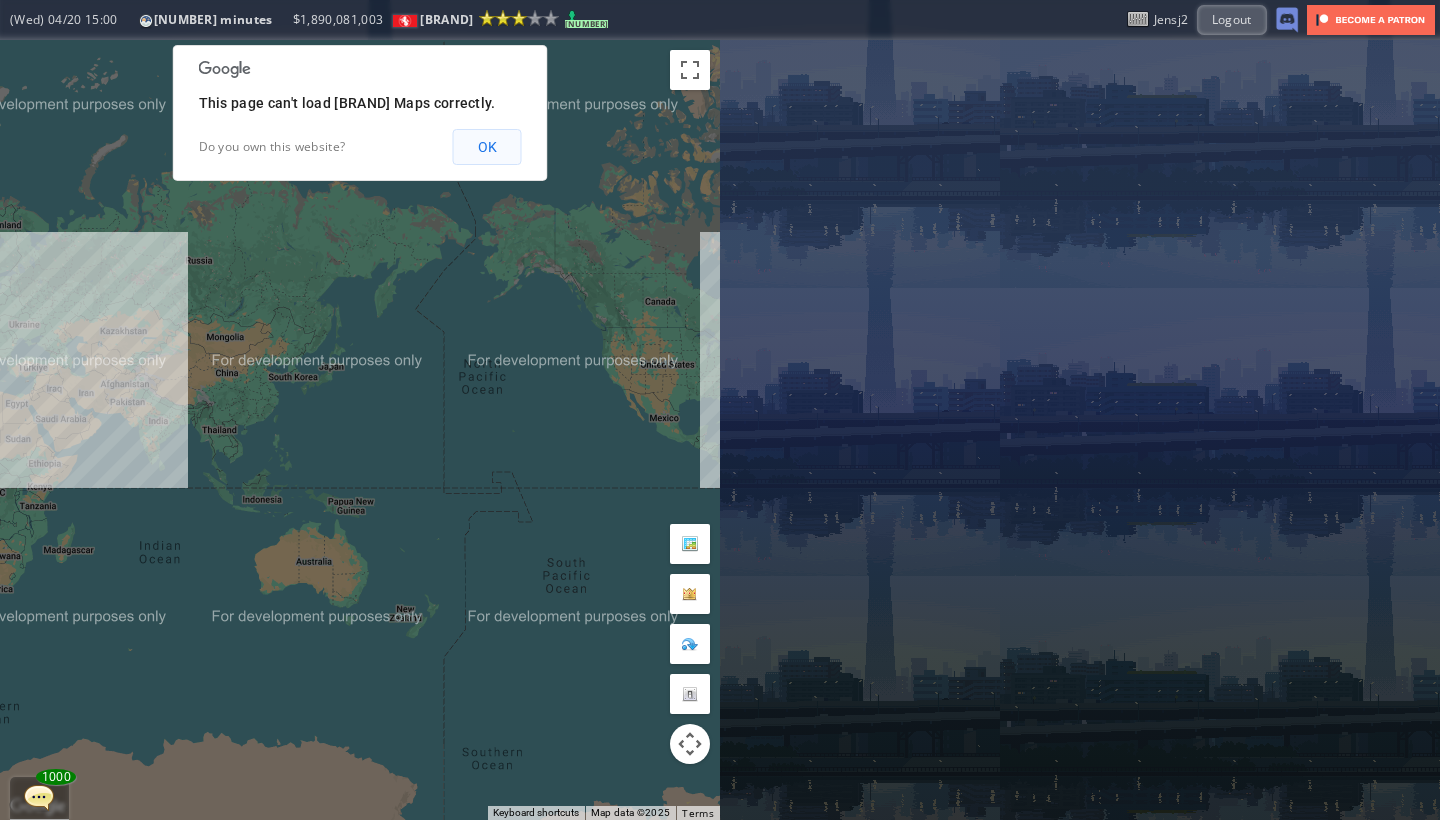 click on "OK" at bounding box center [487, 147] 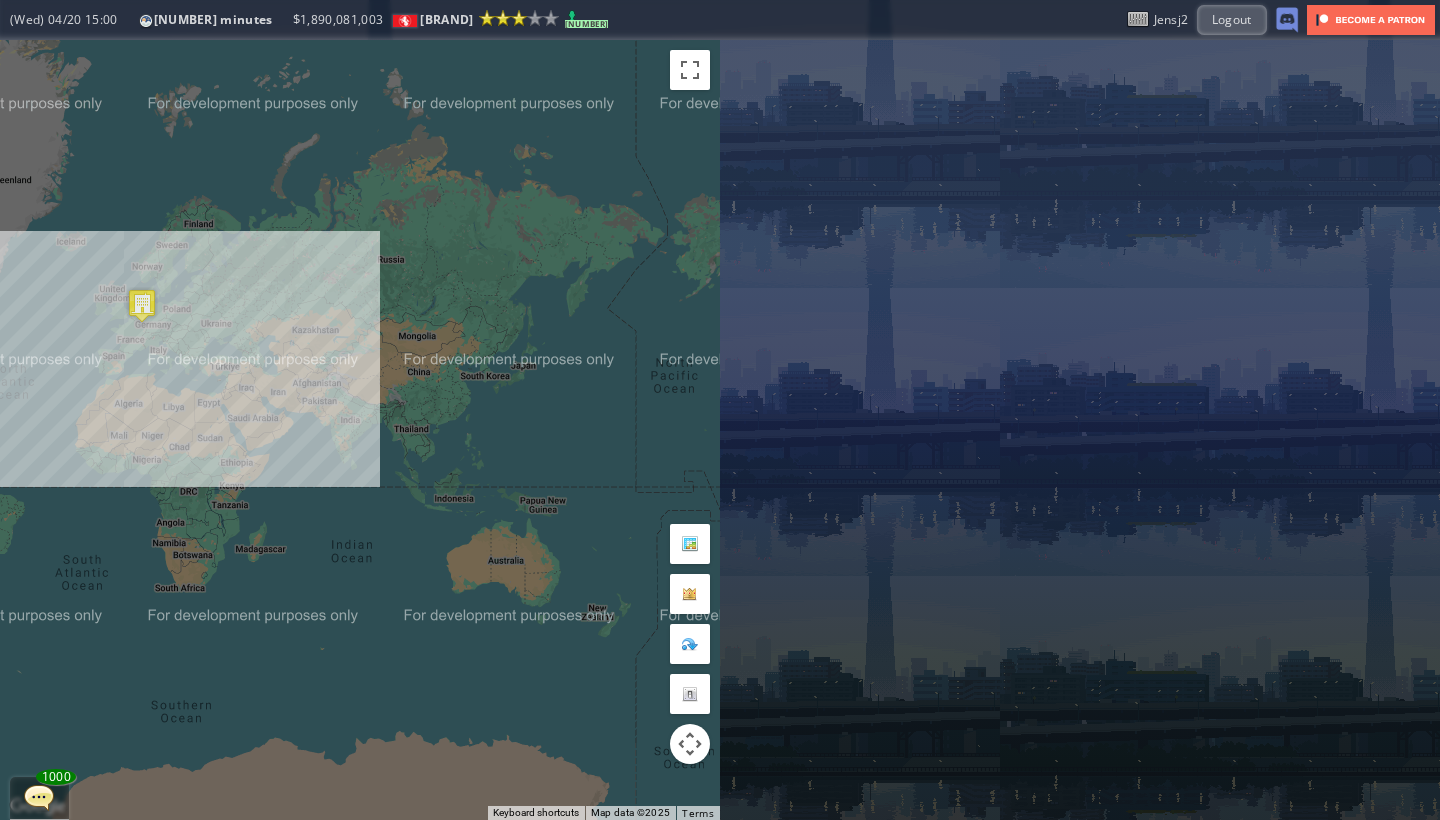 drag, startPoint x: 320, startPoint y: 321, endPoint x: 528, endPoint y: 319, distance: 208.00961 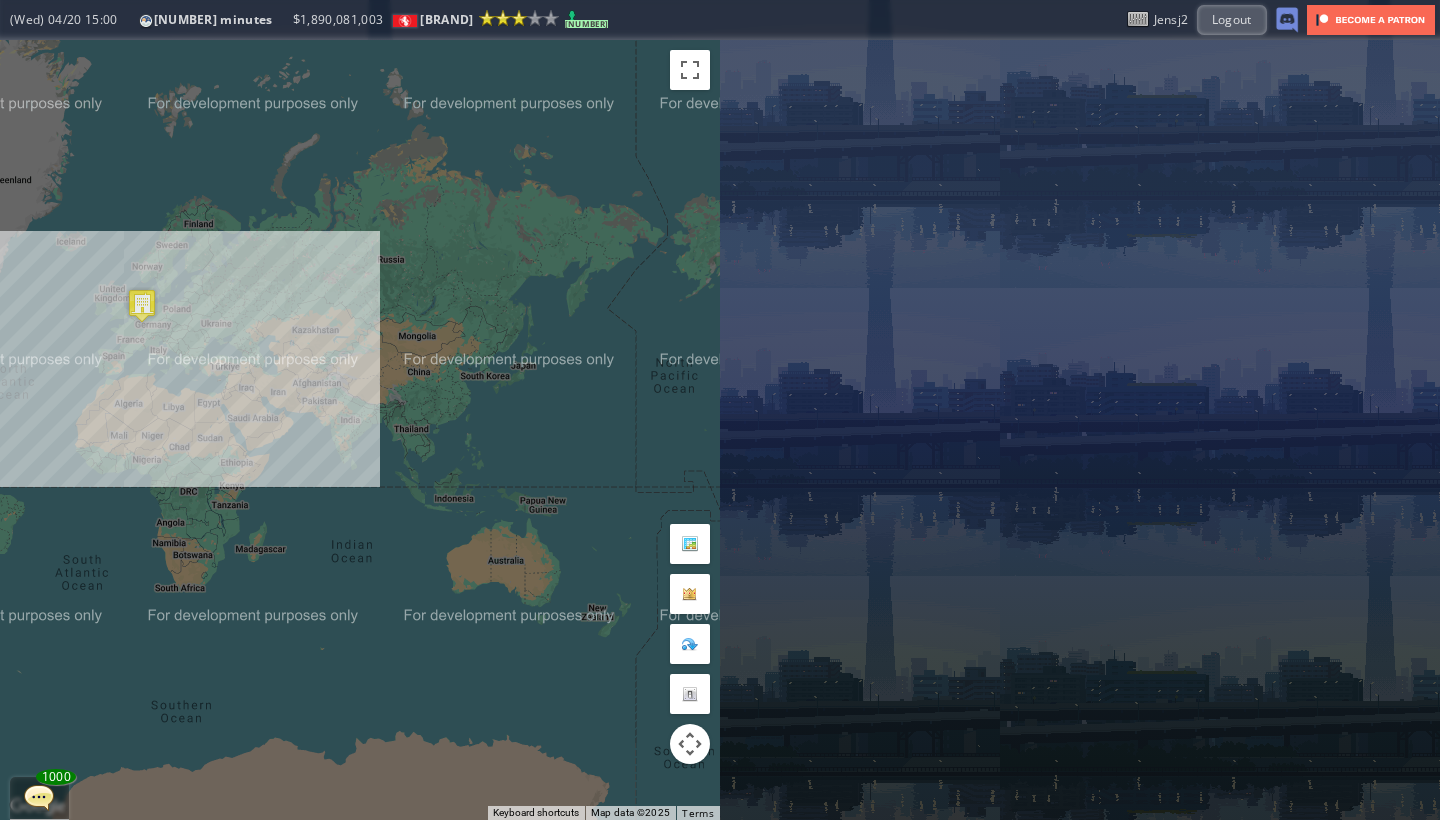 click on "To navigate, press the arrow keys." at bounding box center [360, 430] 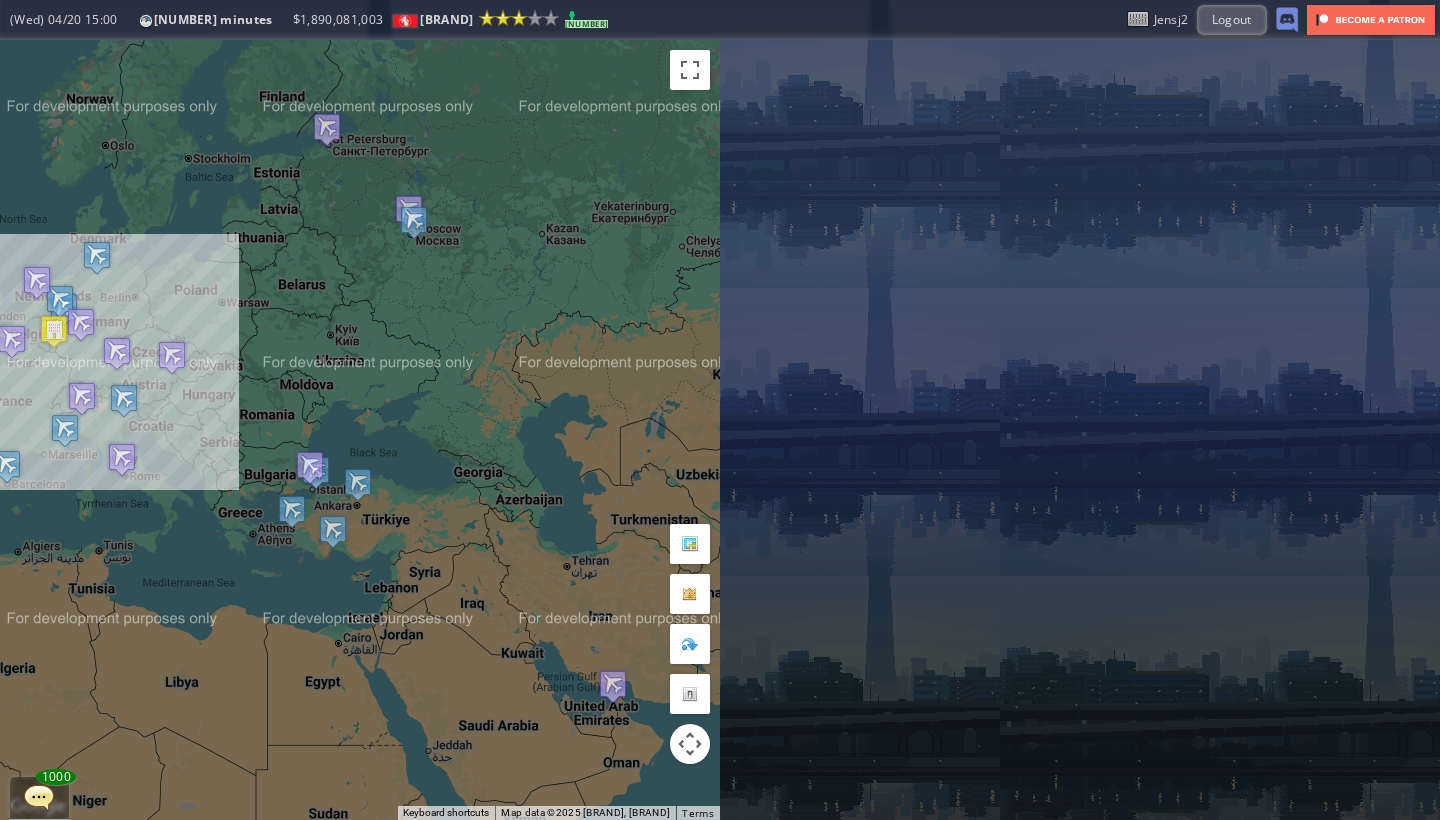 drag, startPoint x: 173, startPoint y: 340, endPoint x: 349, endPoint y: 294, distance: 181.91206 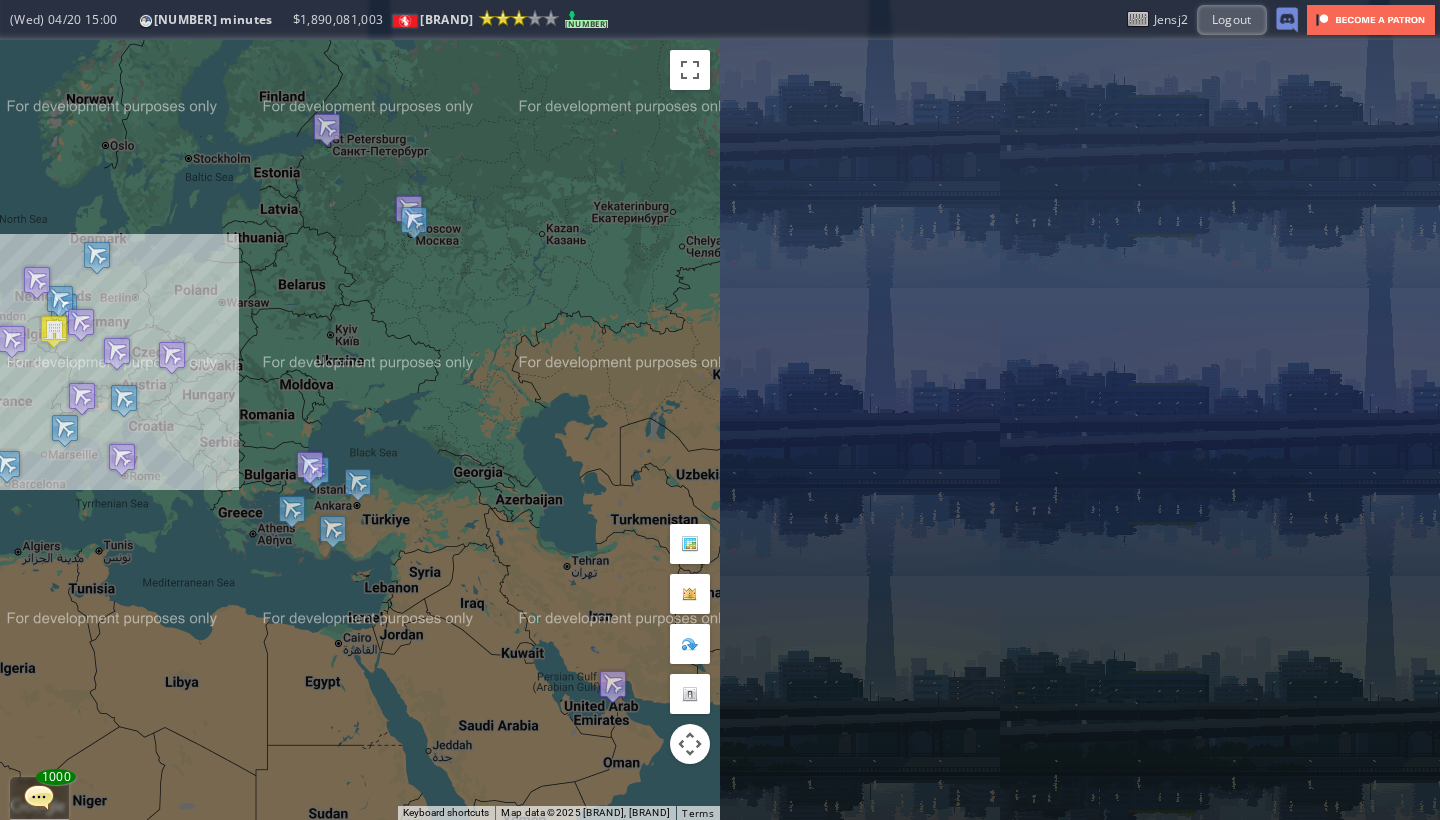 click on "To navigate, press the arrow keys." at bounding box center [360, 430] 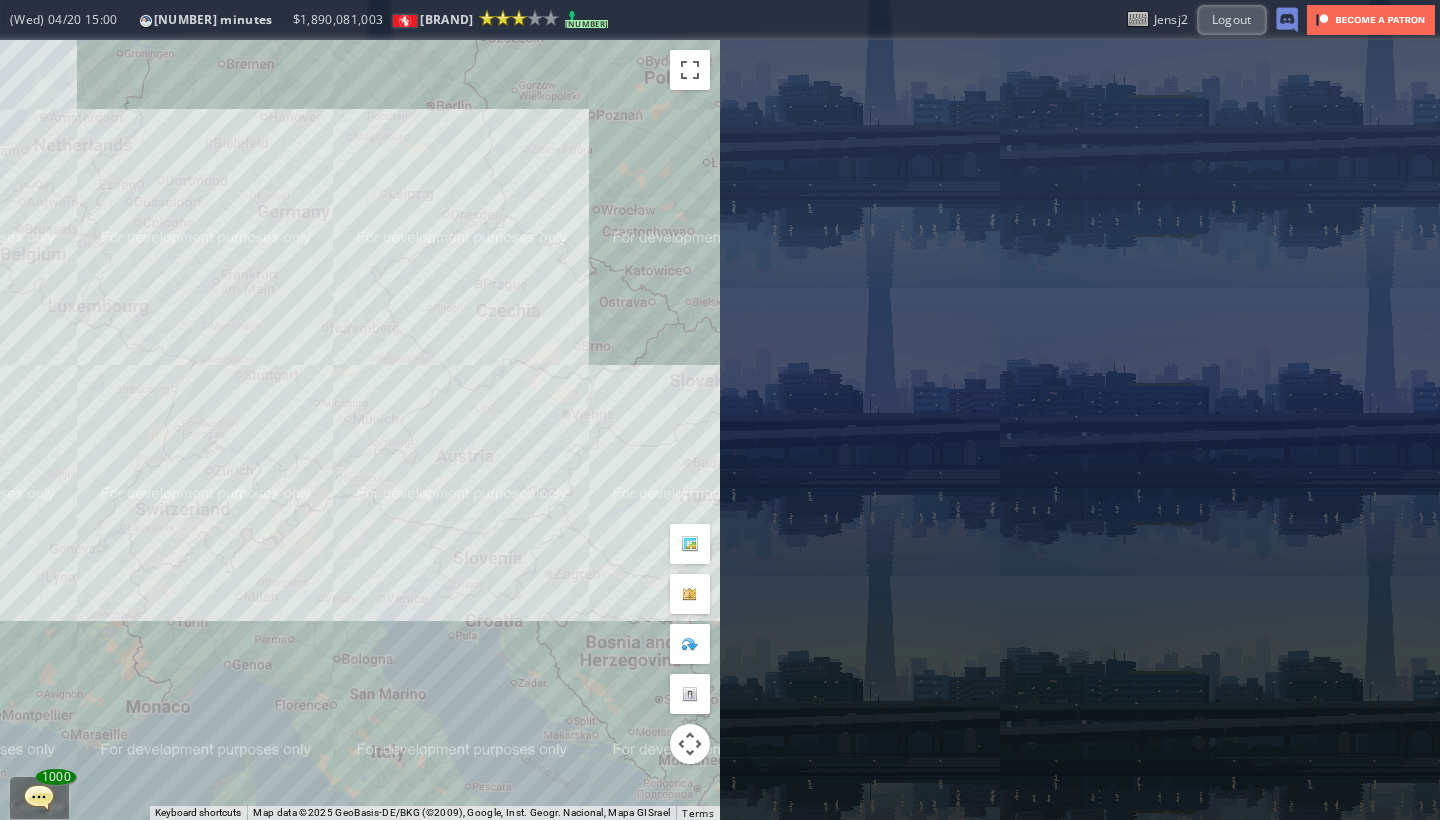 click on "To navigate, press the arrow keys." at bounding box center (360, 430) 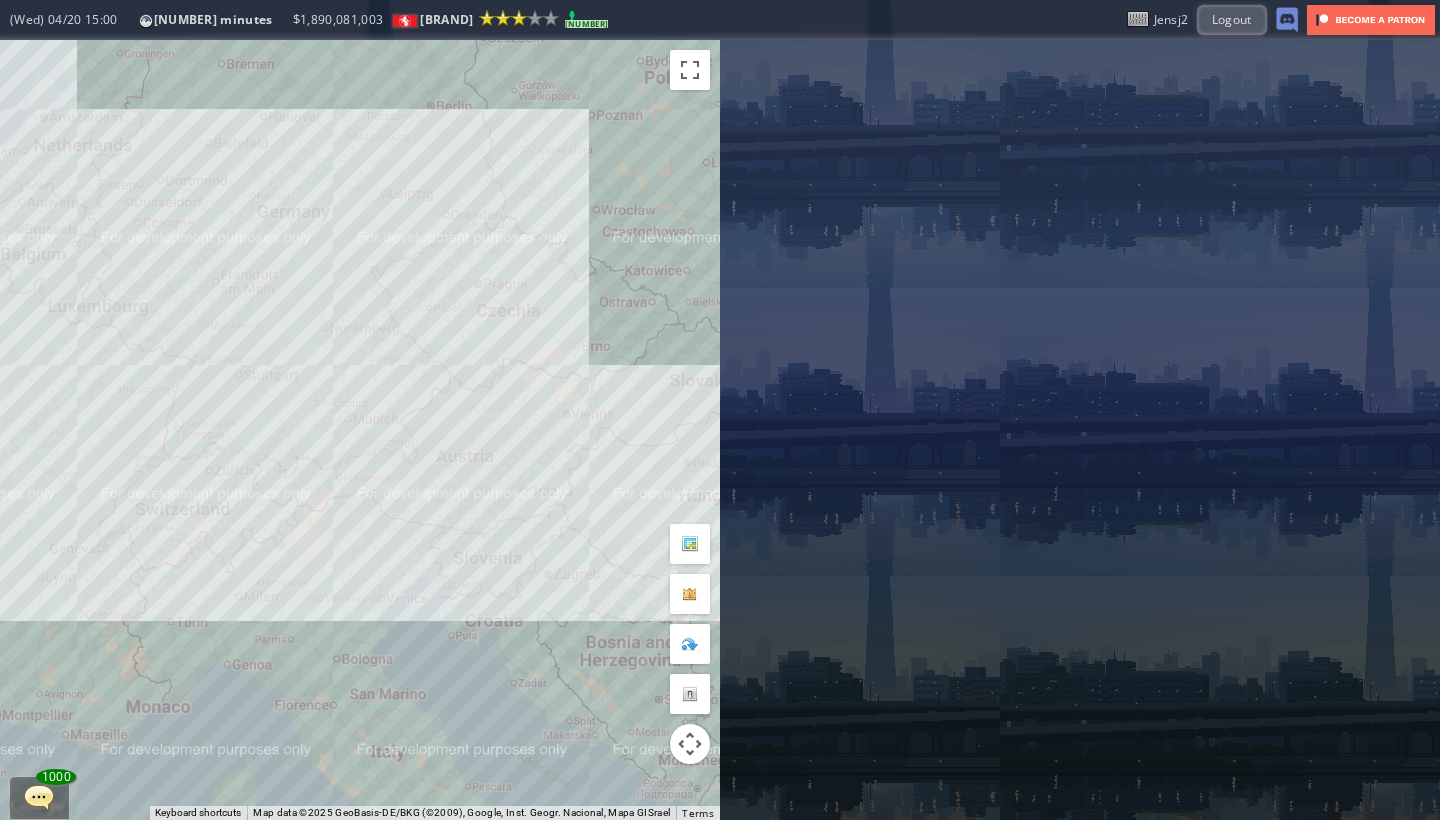 click on "To navigate, press the arrow keys." at bounding box center (360, 430) 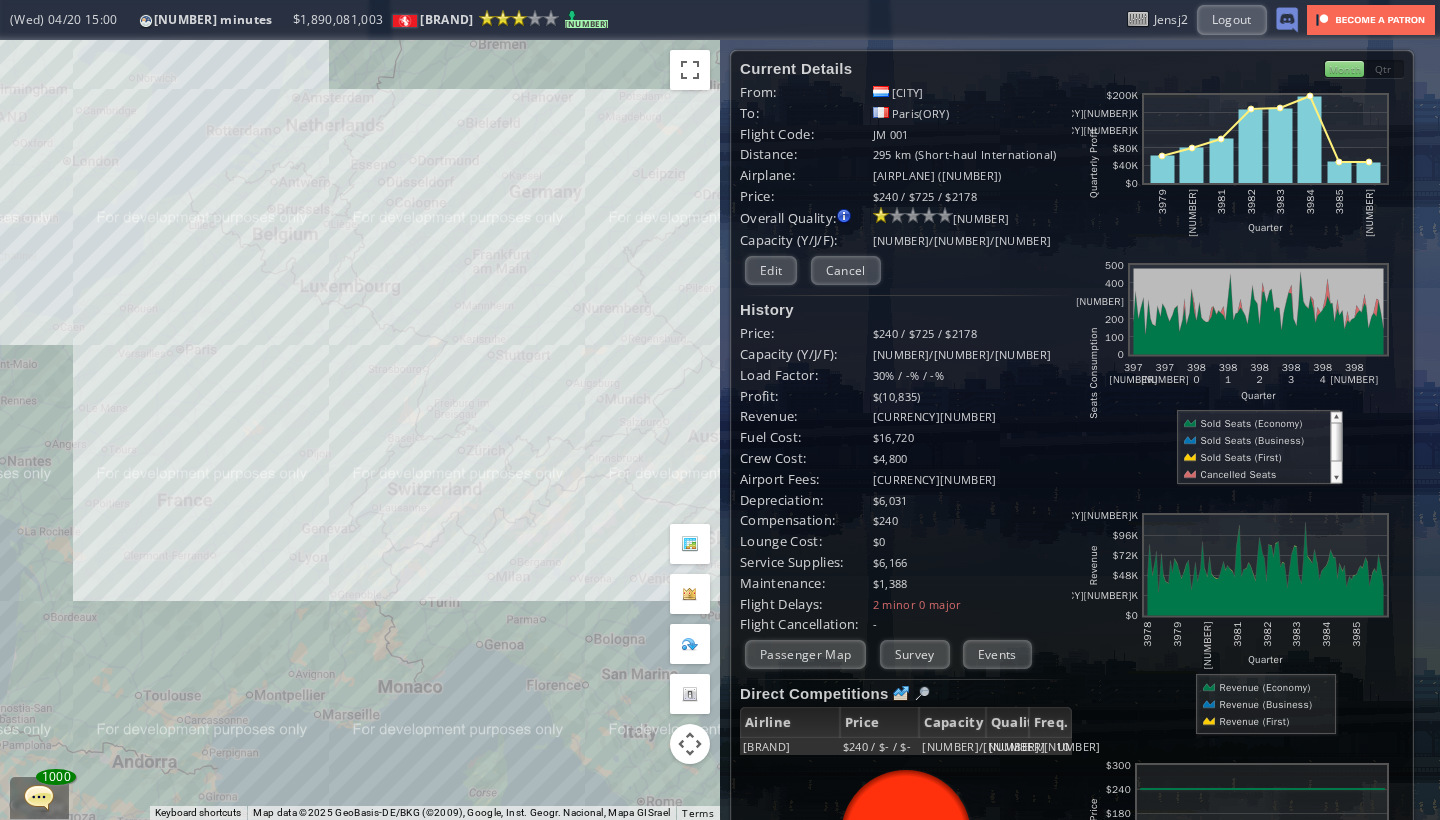 drag, startPoint x: 42, startPoint y: 403, endPoint x: 372, endPoint y: 370, distance: 331.6459 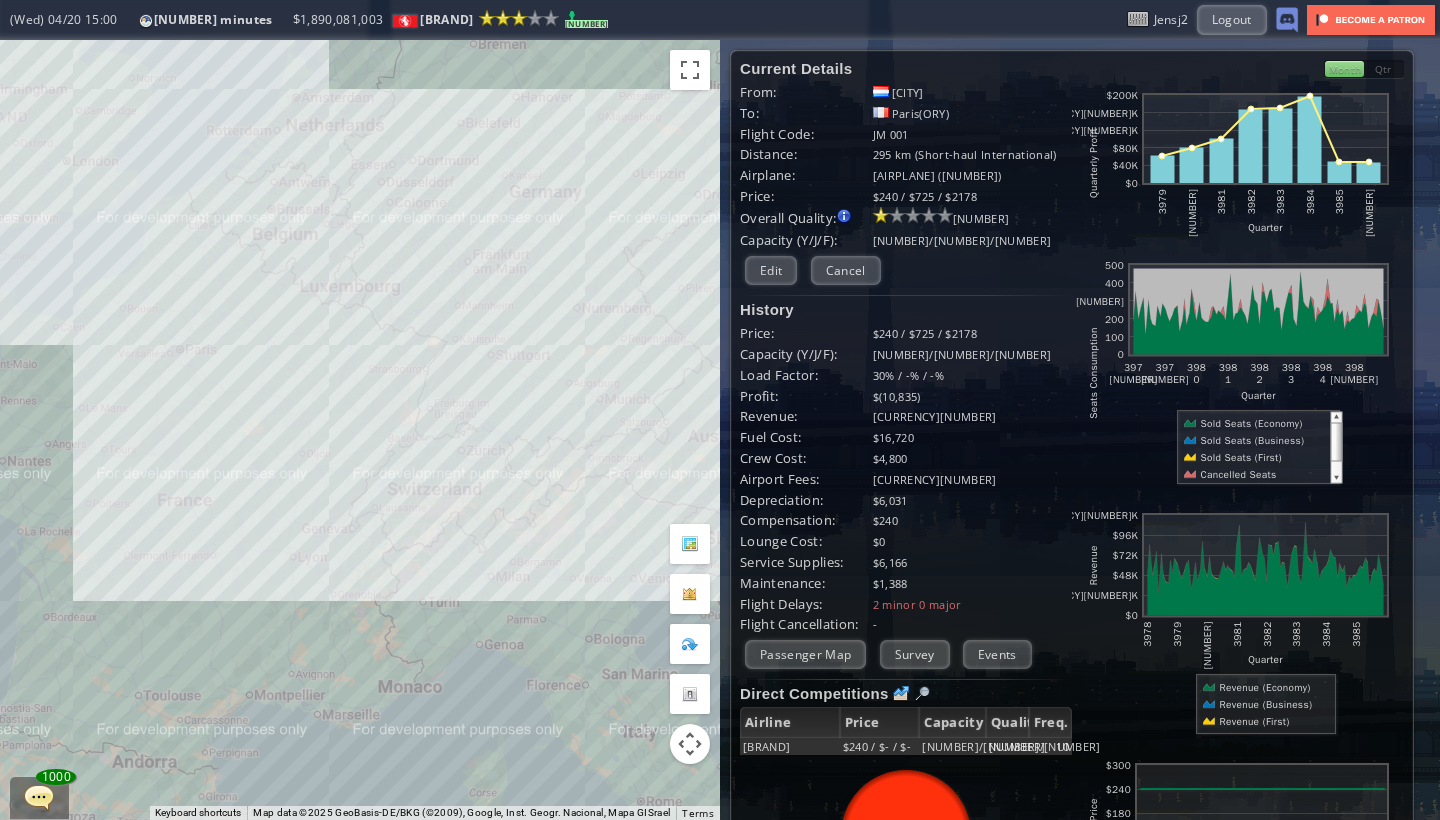 click on "To navigate, press the arrow keys." at bounding box center (360, 430) 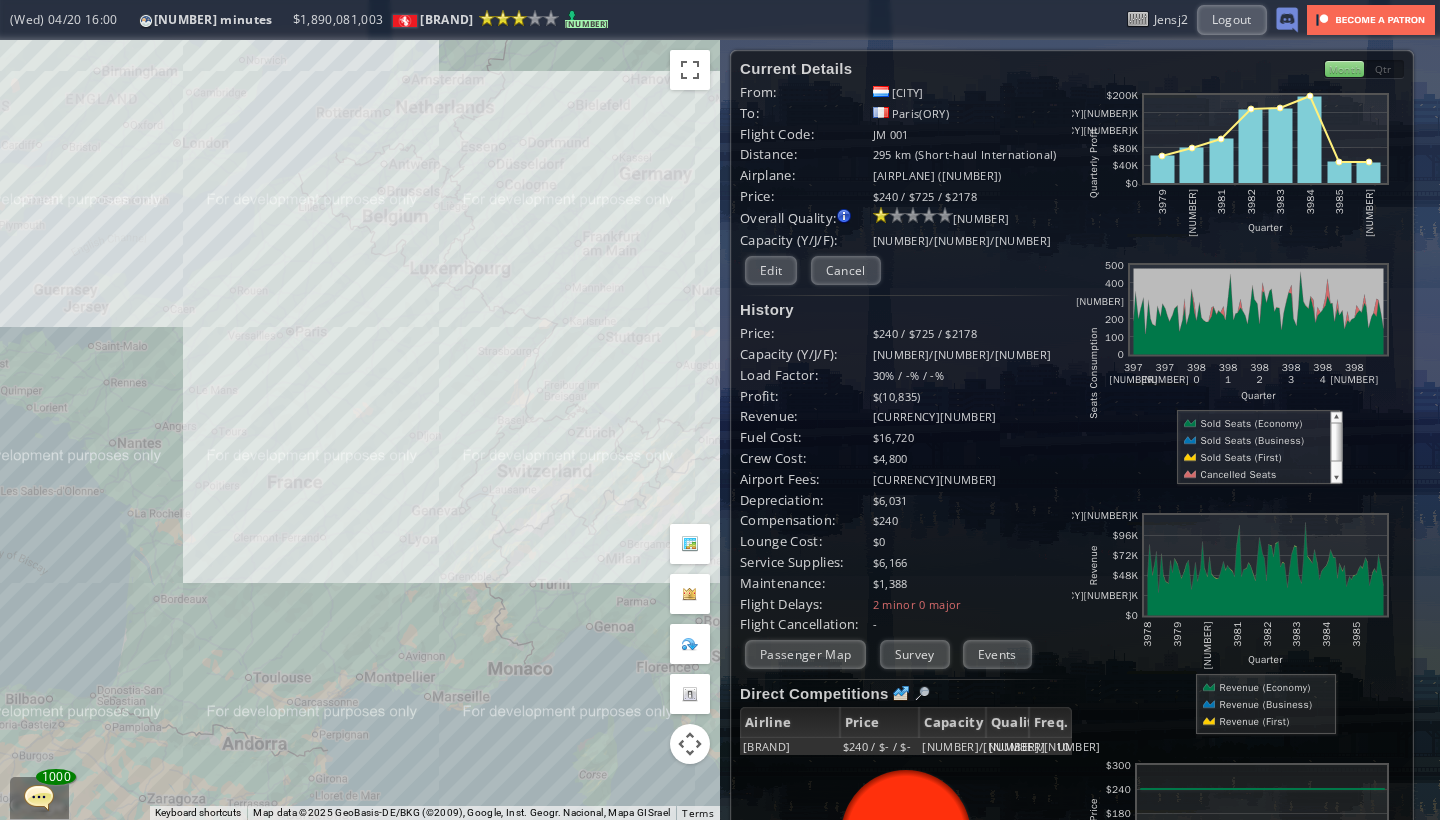 click on "To navigate, press the arrow keys." at bounding box center [360, 430] 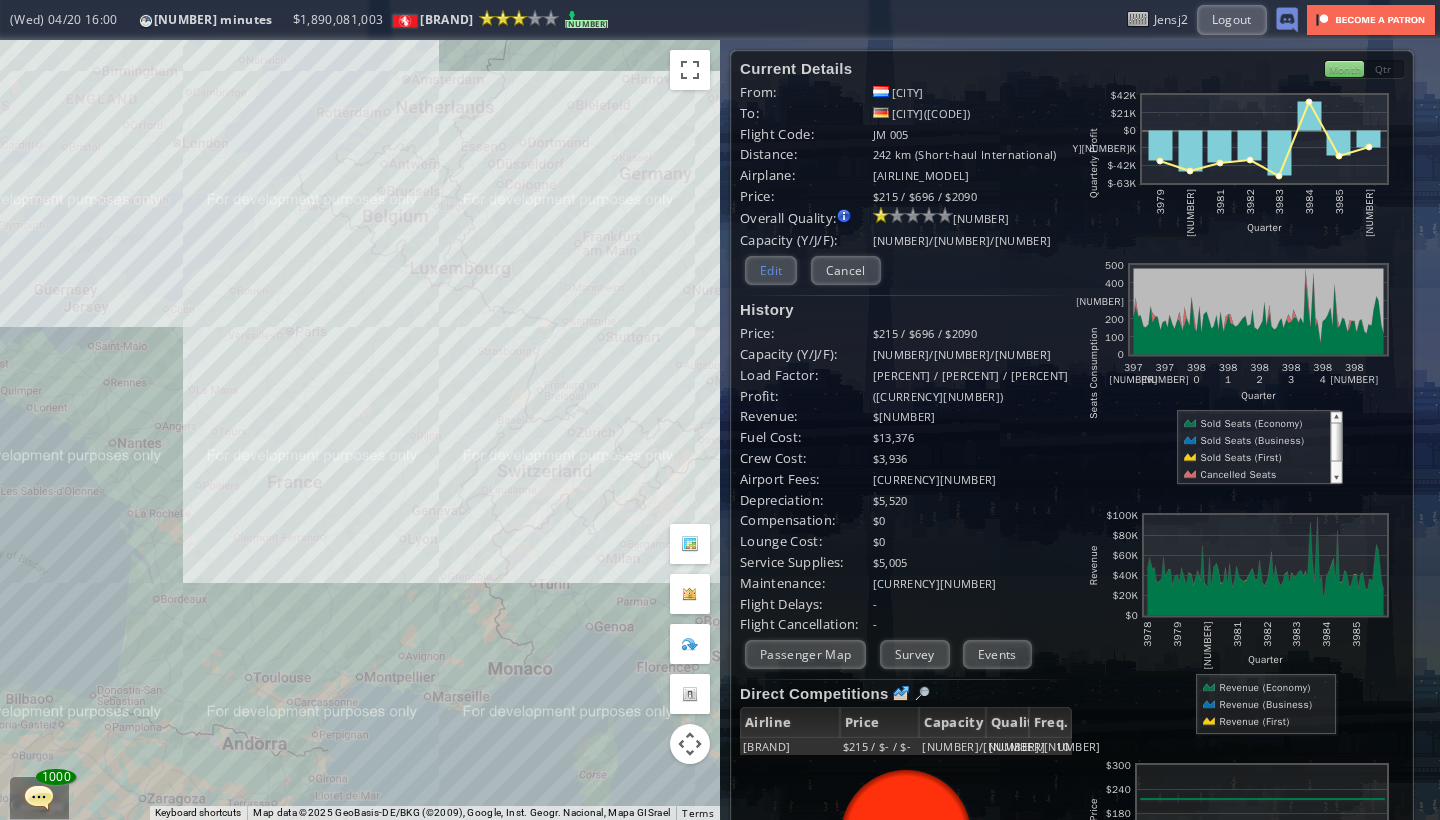 click on "Edit" at bounding box center (771, 270) 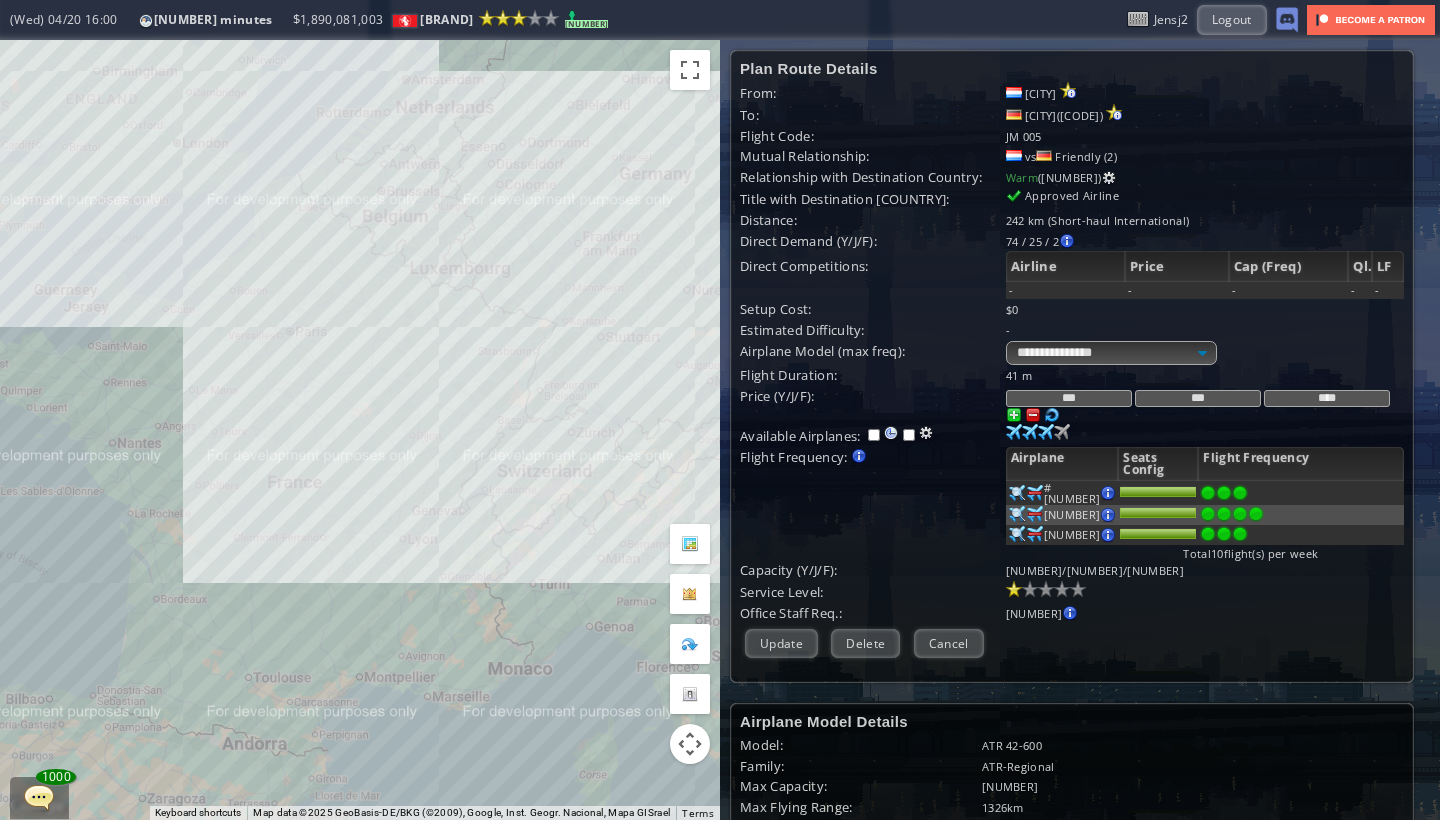click at bounding box center [1033, 415] 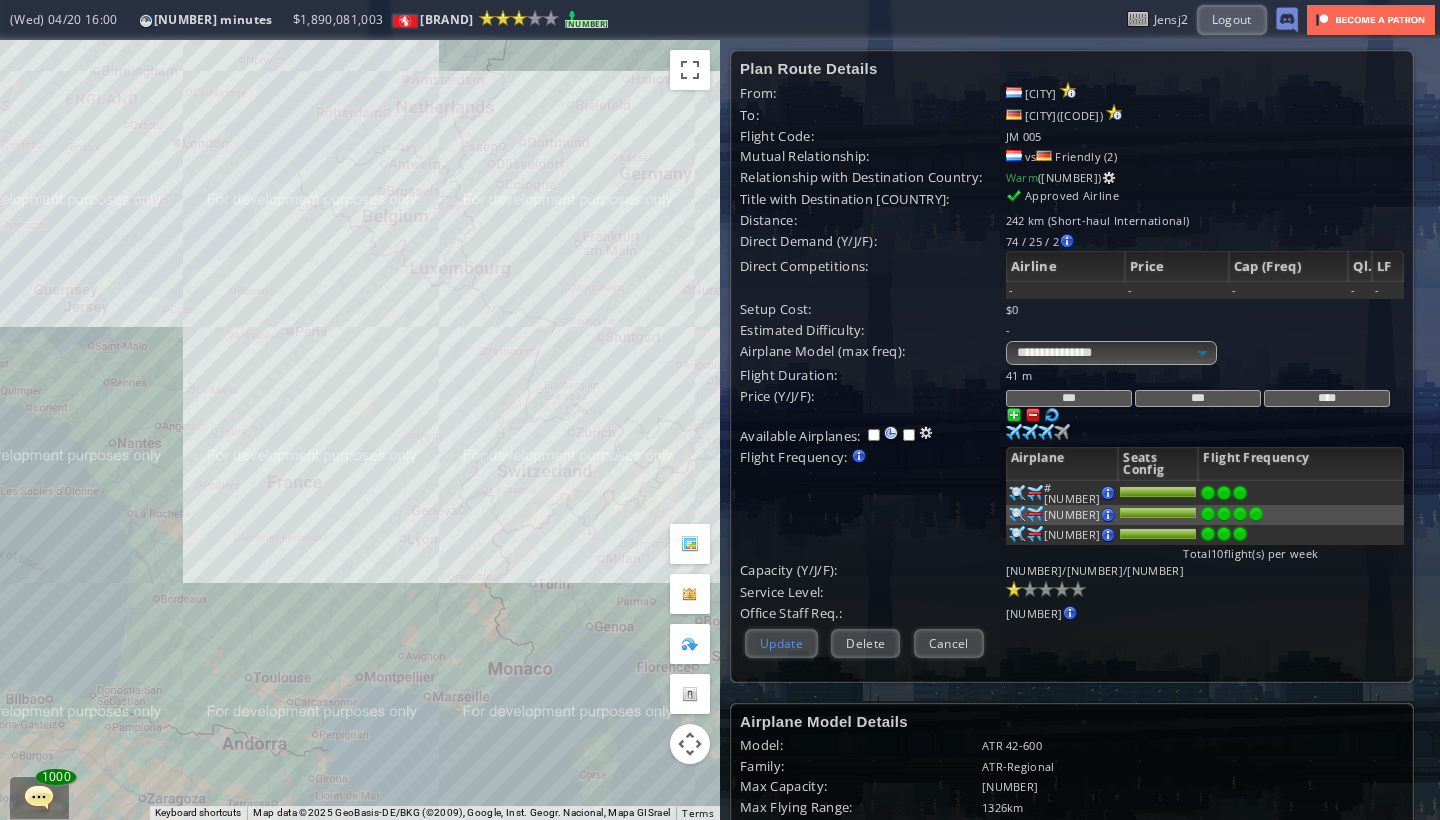 click on "Update" at bounding box center (781, 643) 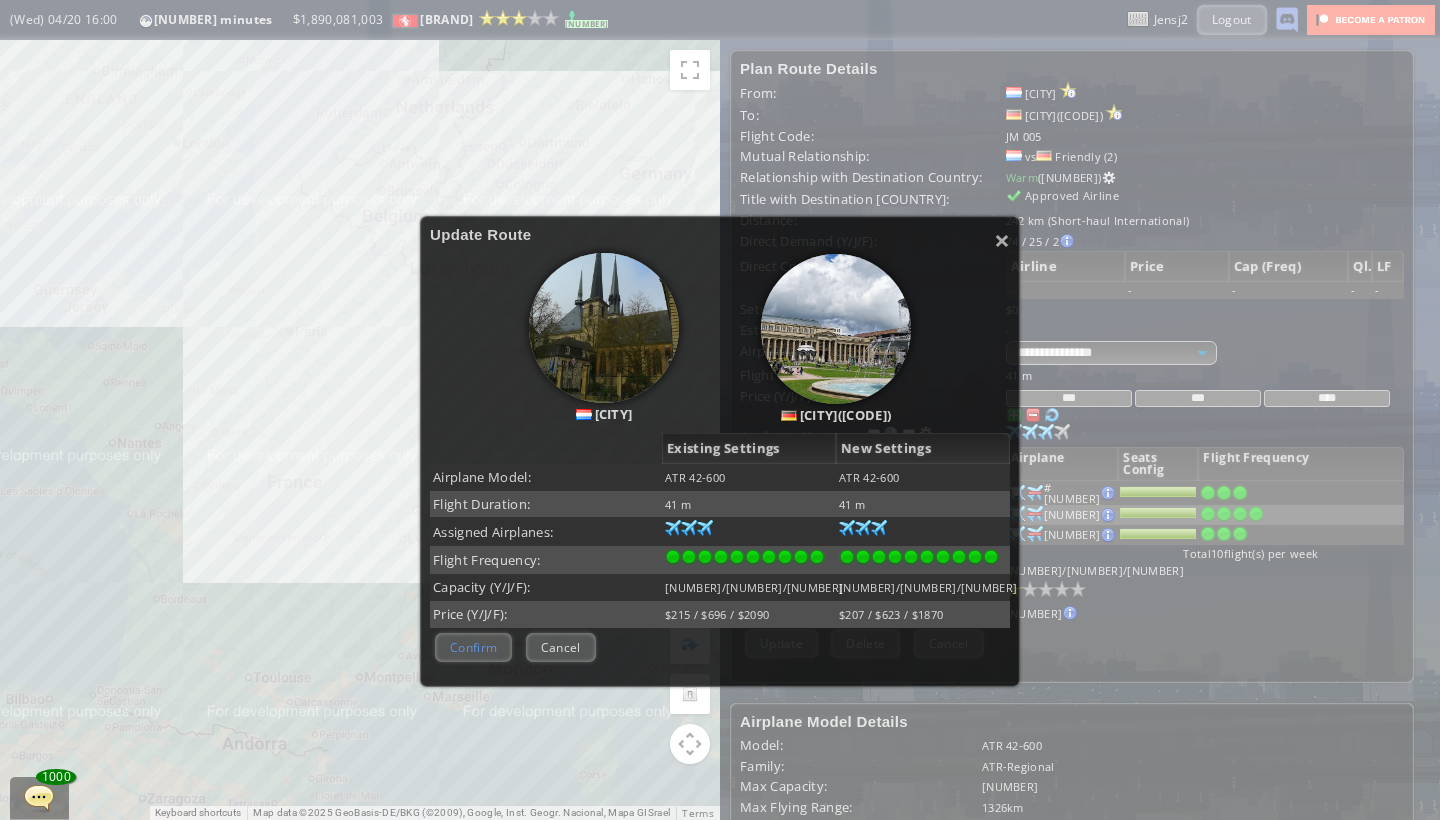 click on "Confirm" at bounding box center [473, 647] 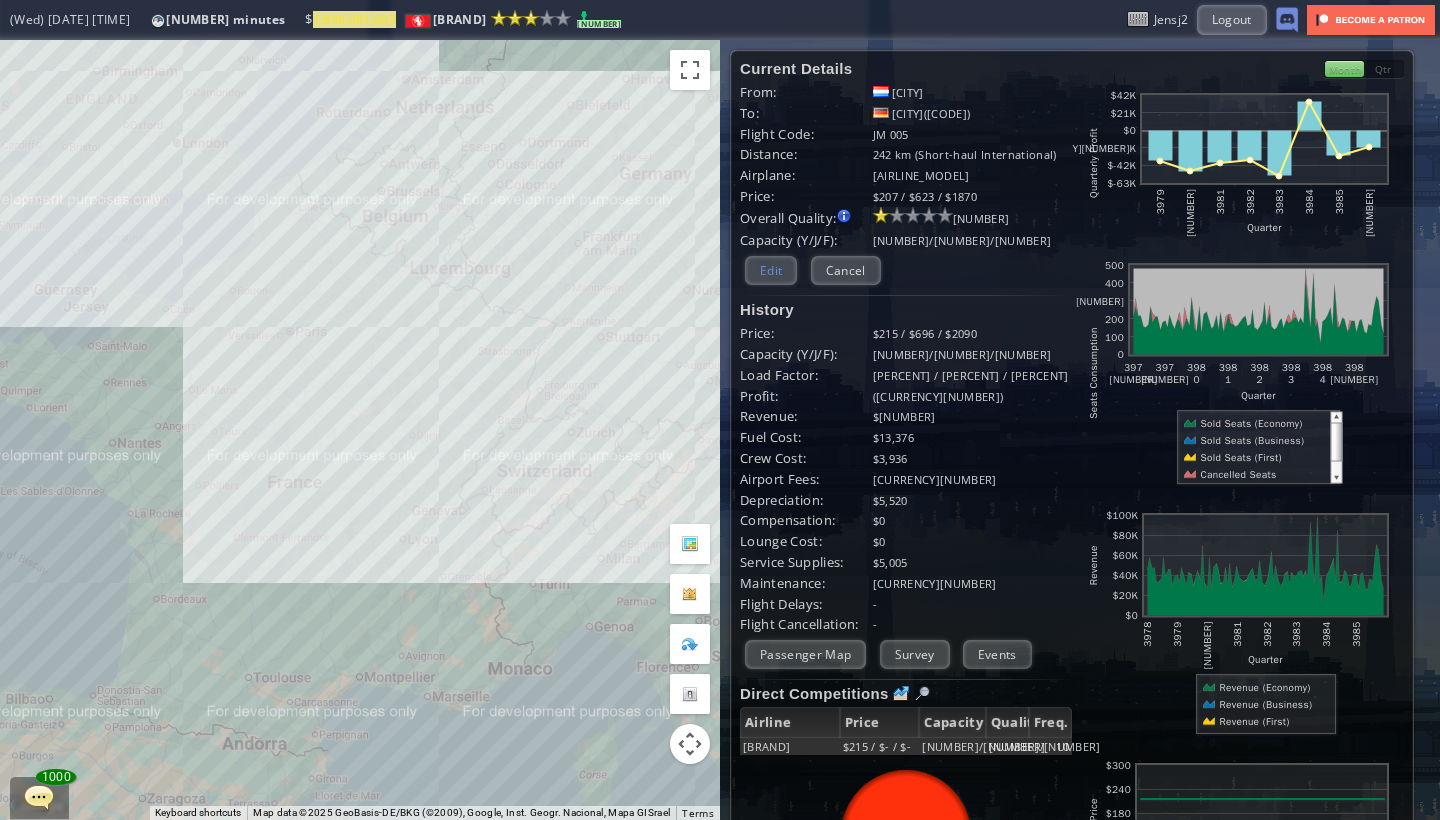 click on "Edit" at bounding box center (771, 270) 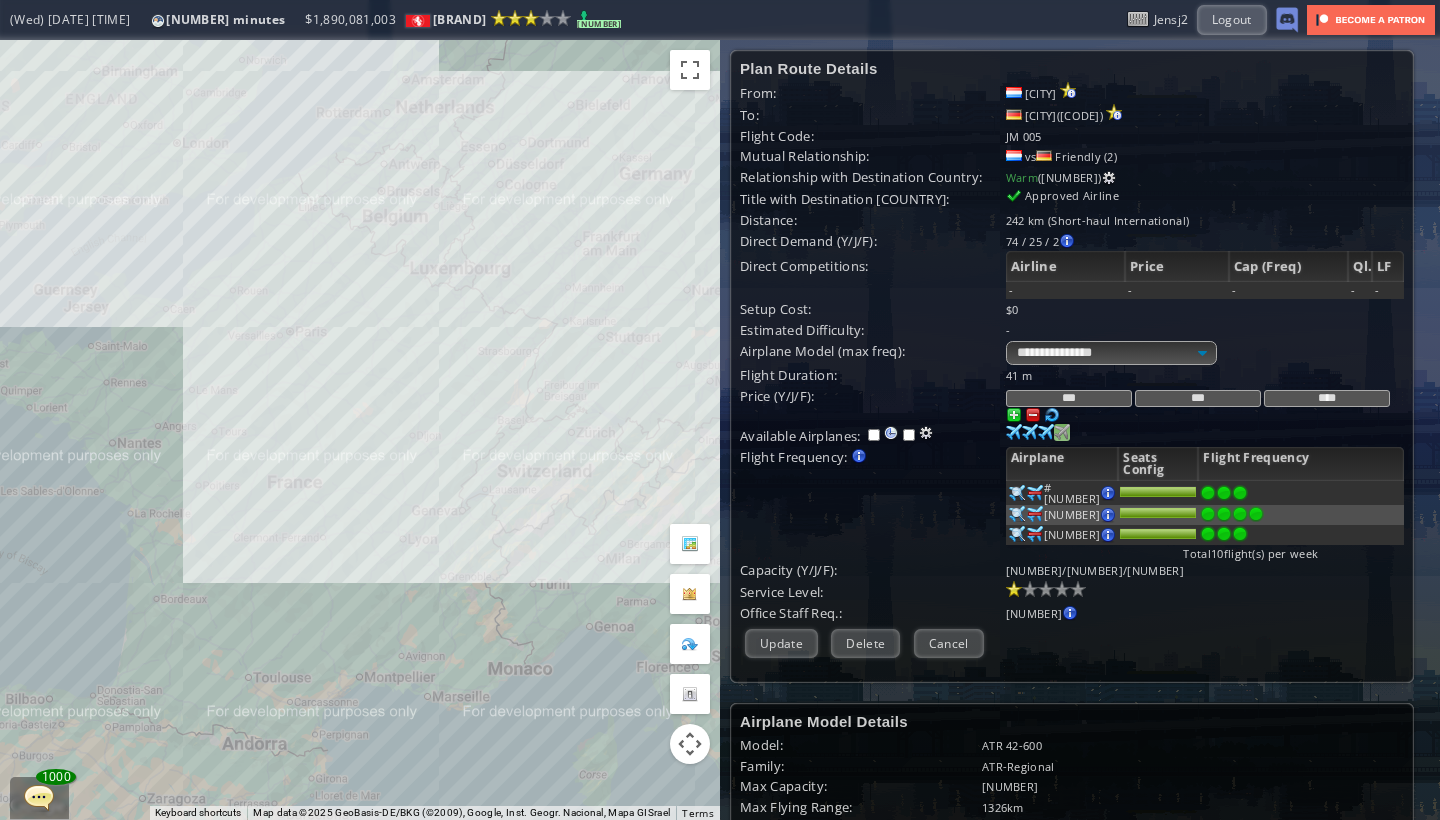 click at bounding box center [1014, 432] 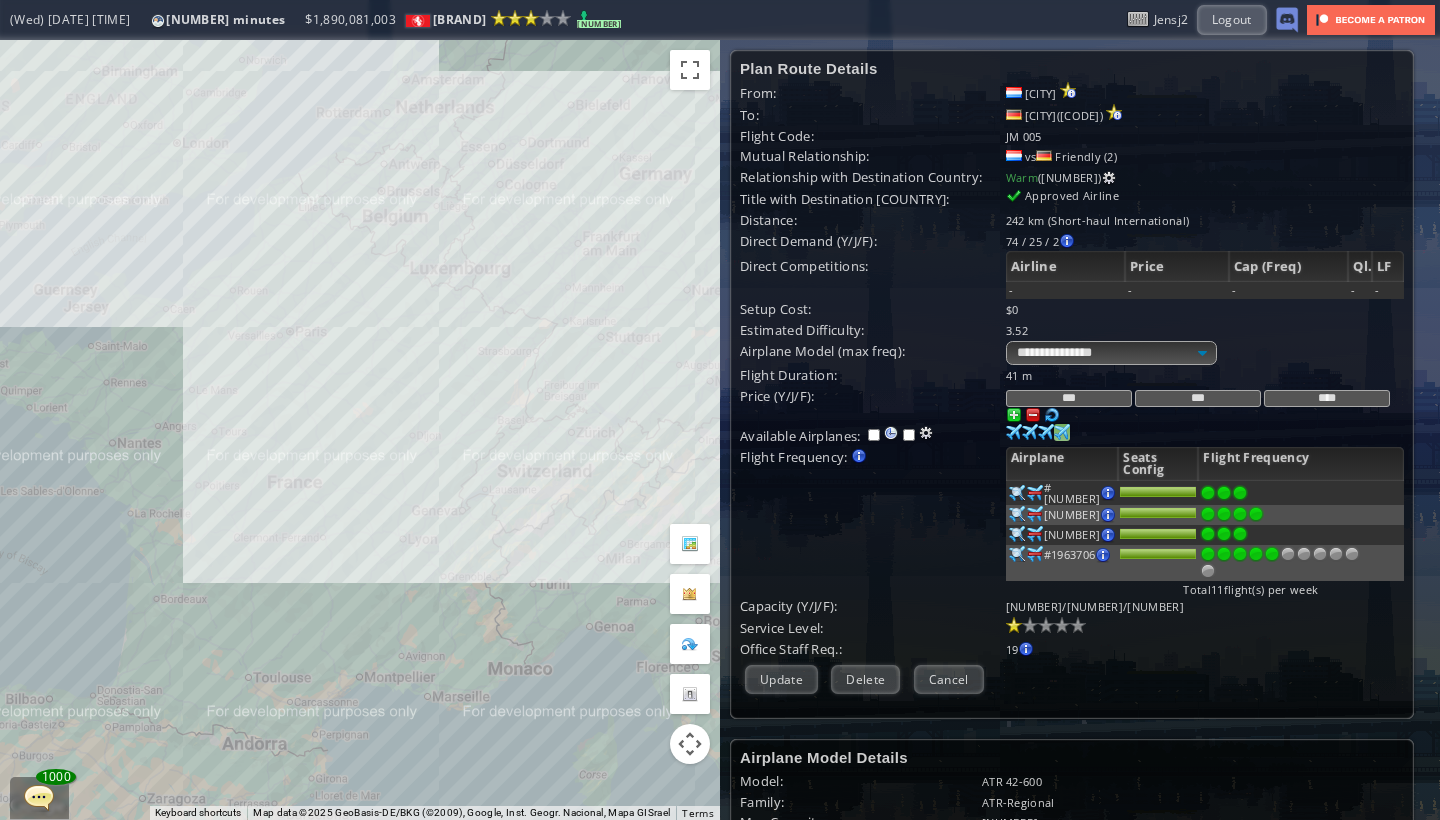 click at bounding box center [1272, 554] 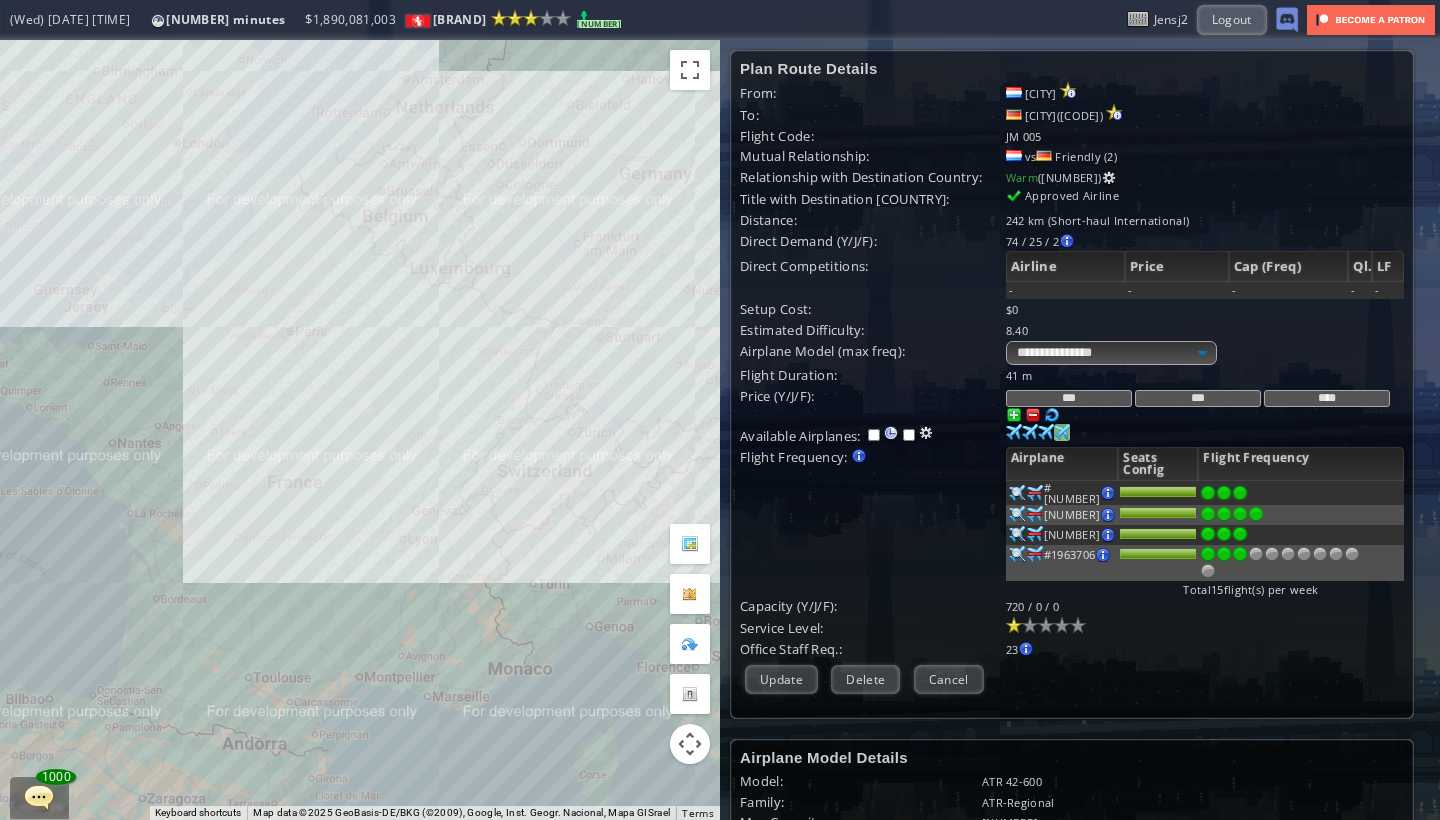 click at bounding box center (1240, 493) 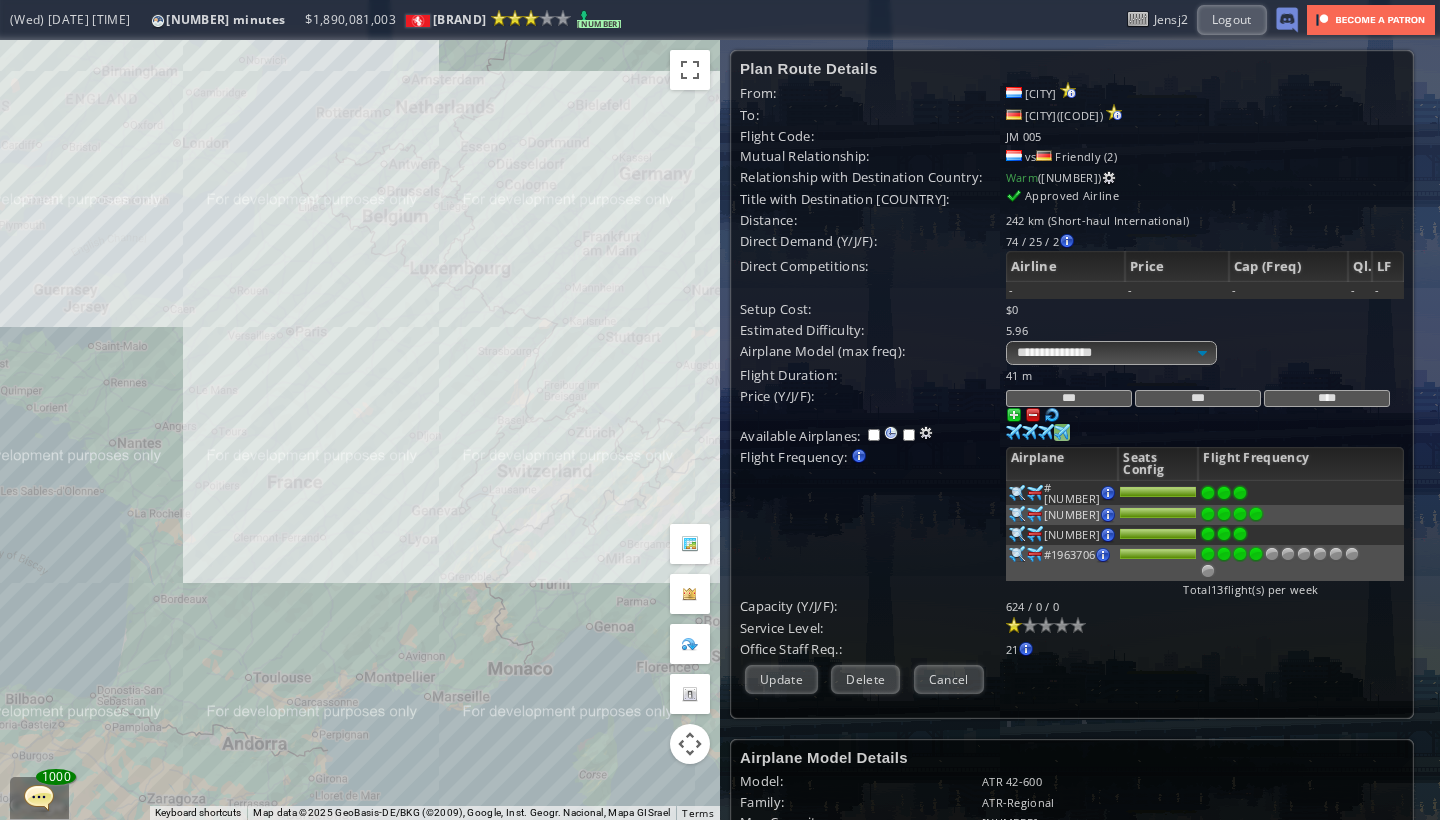 click at bounding box center [1256, 514] 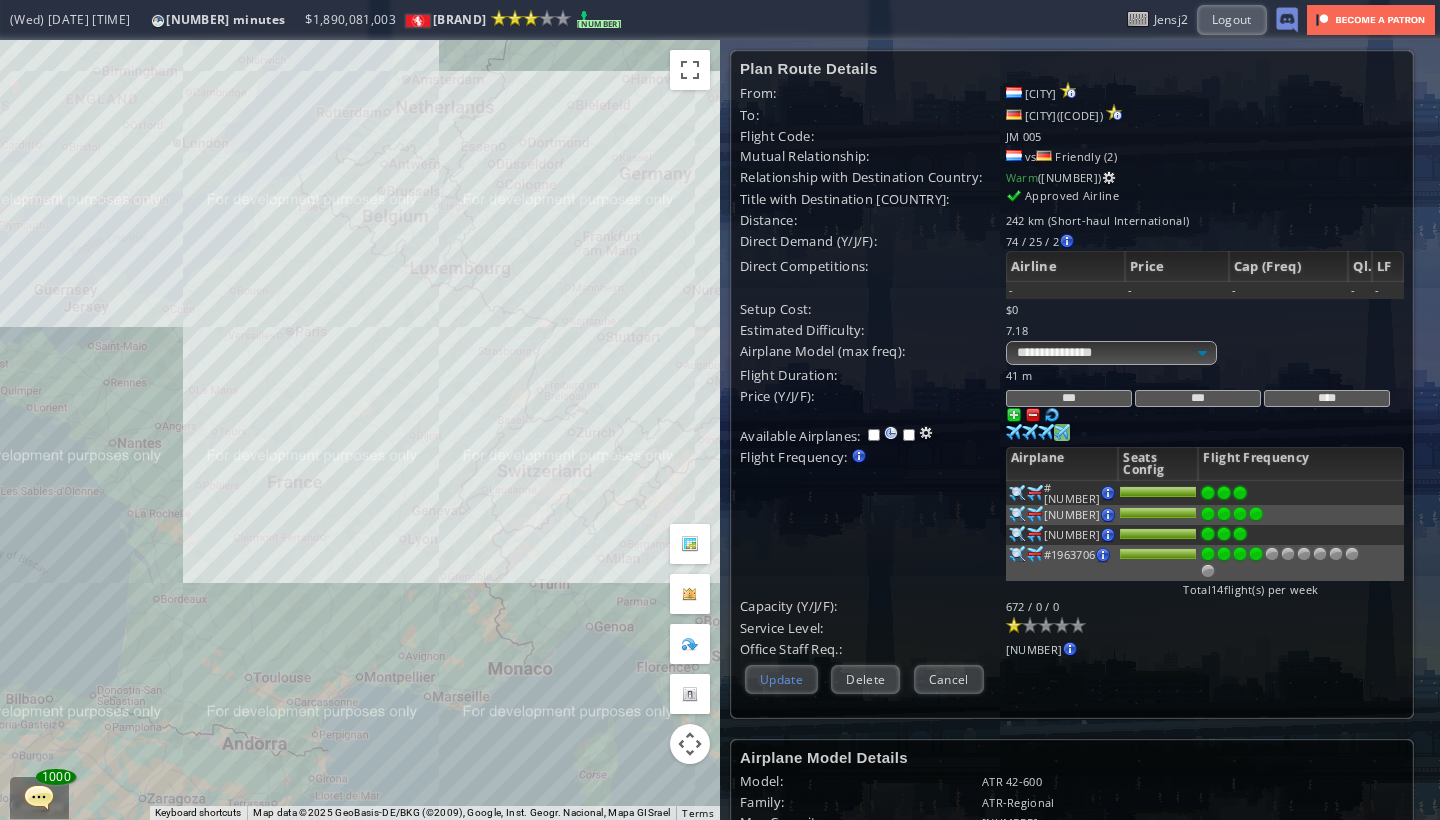 click on "Update" at bounding box center [781, 679] 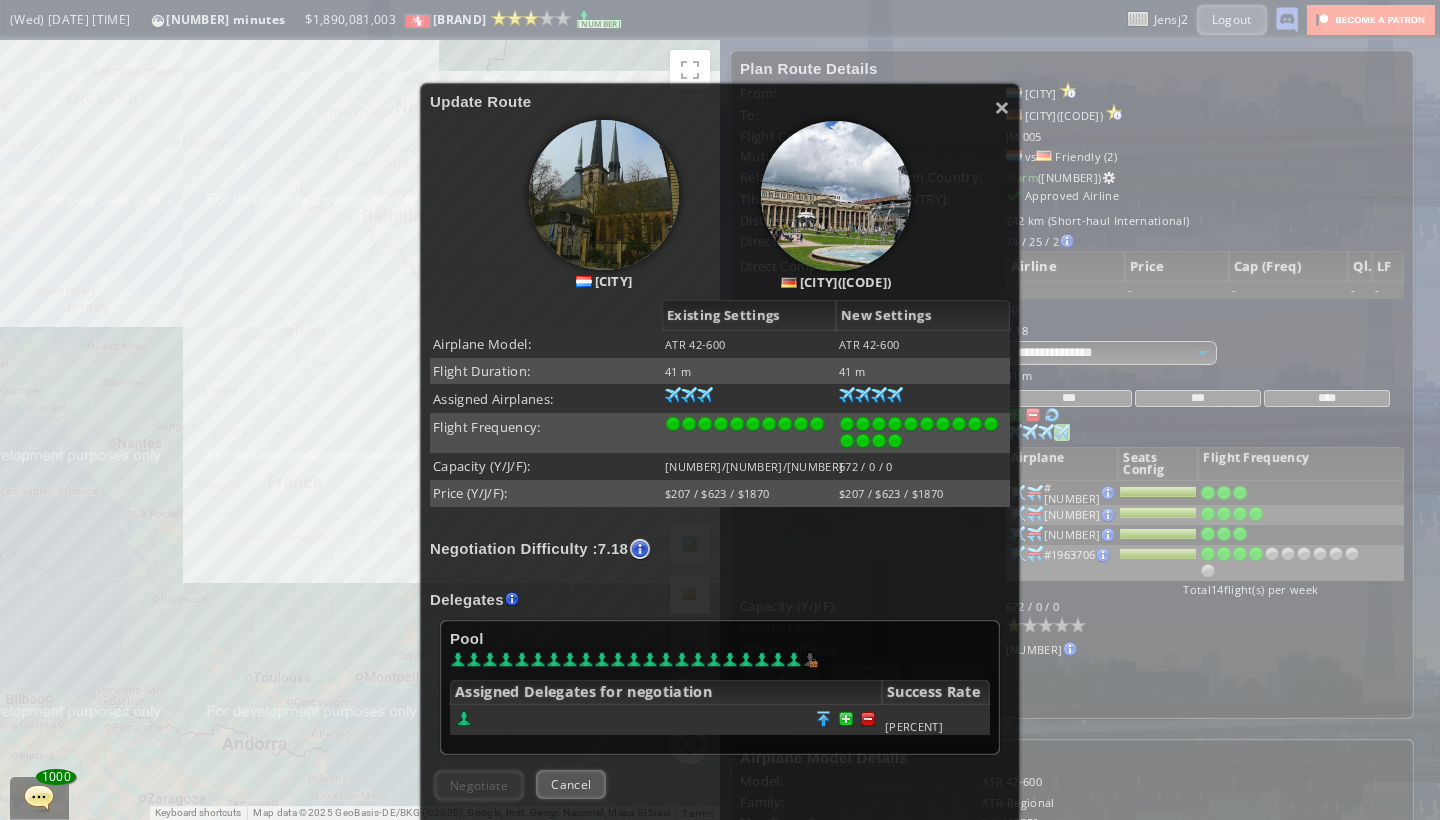 scroll, scrollTop: 177, scrollLeft: 0, axis: vertical 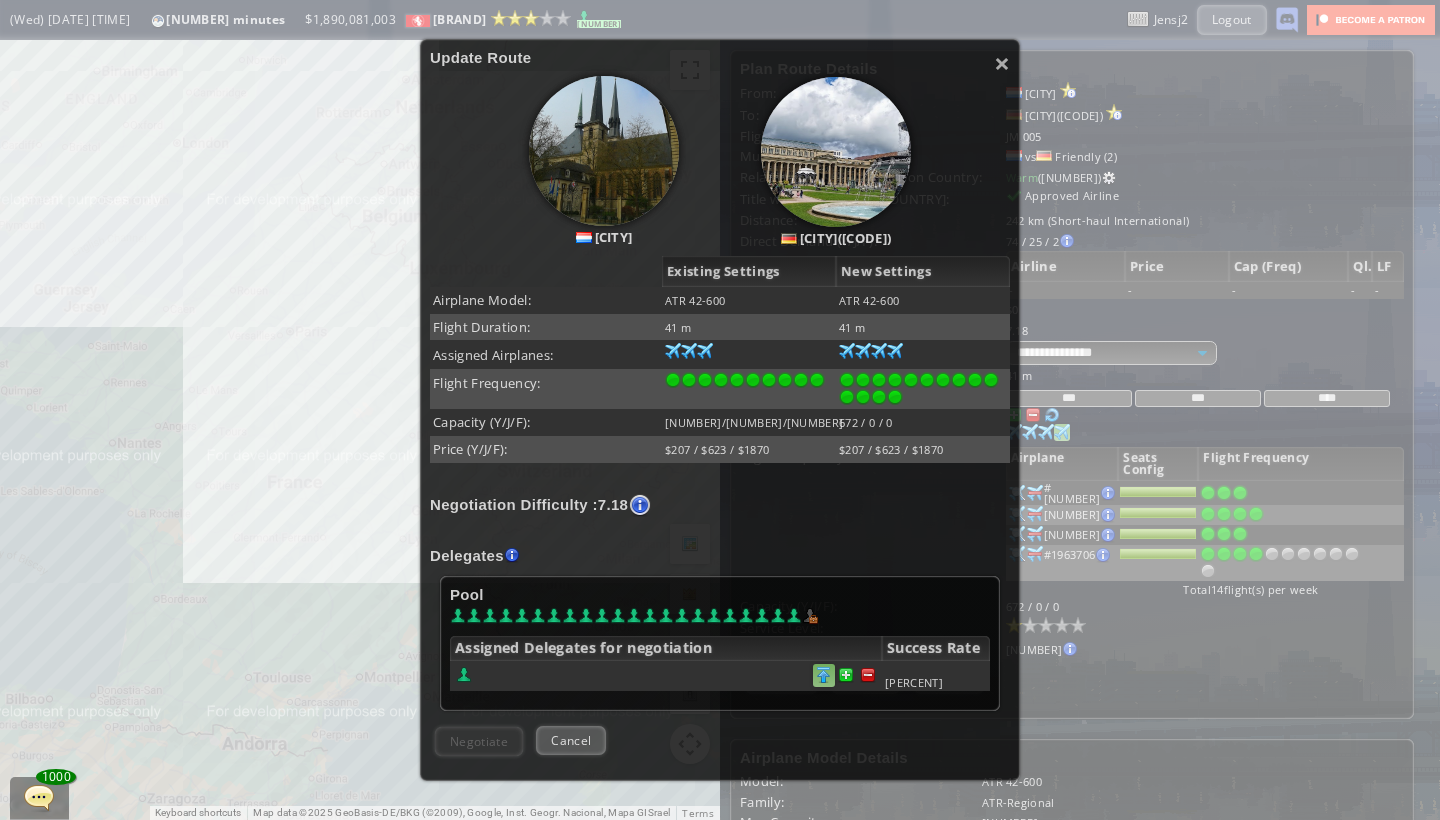 click at bounding box center (868, 675) 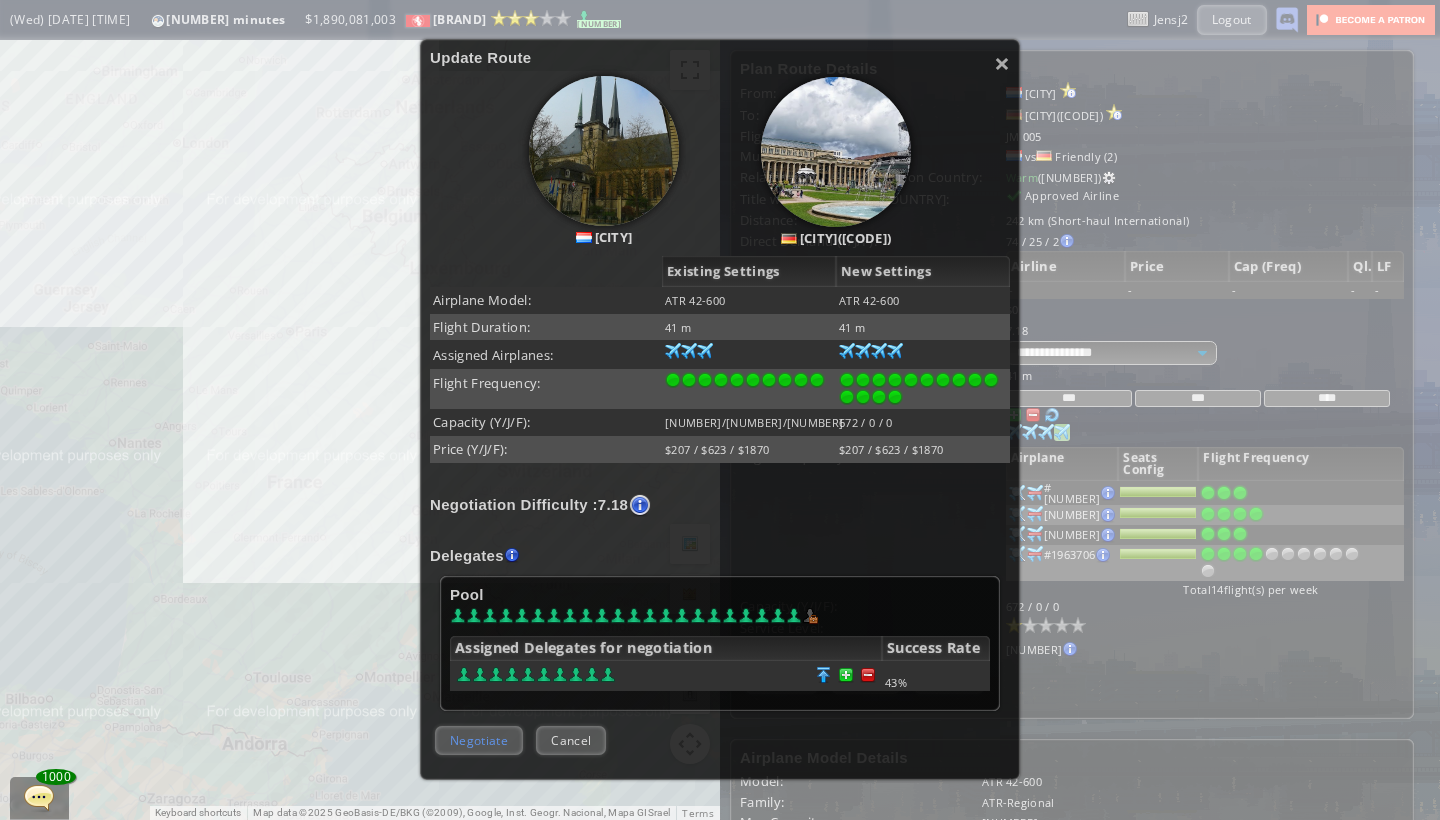click on "Negotiate" at bounding box center (479, 740) 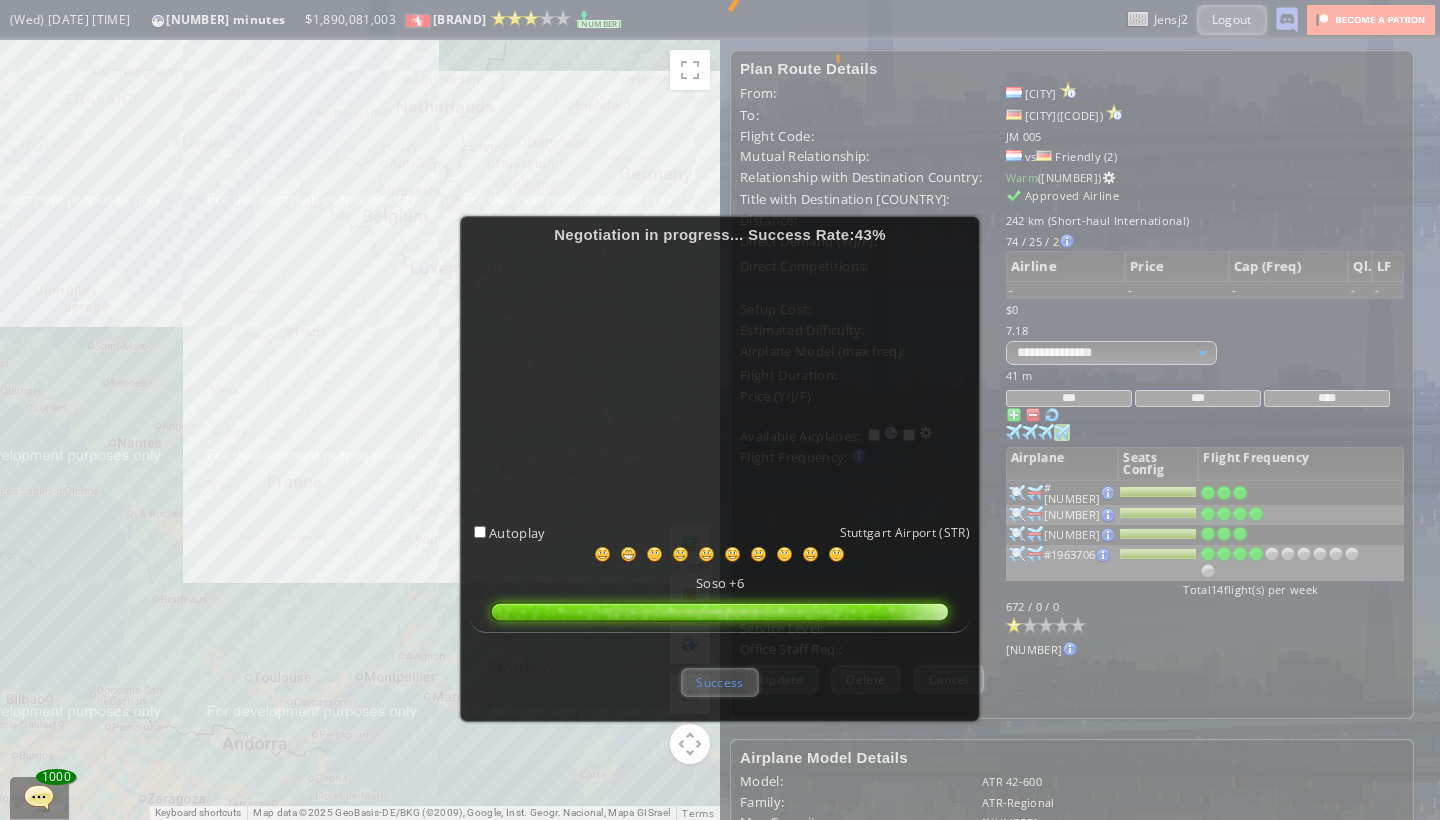 click on "Success" at bounding box center (719, 682) 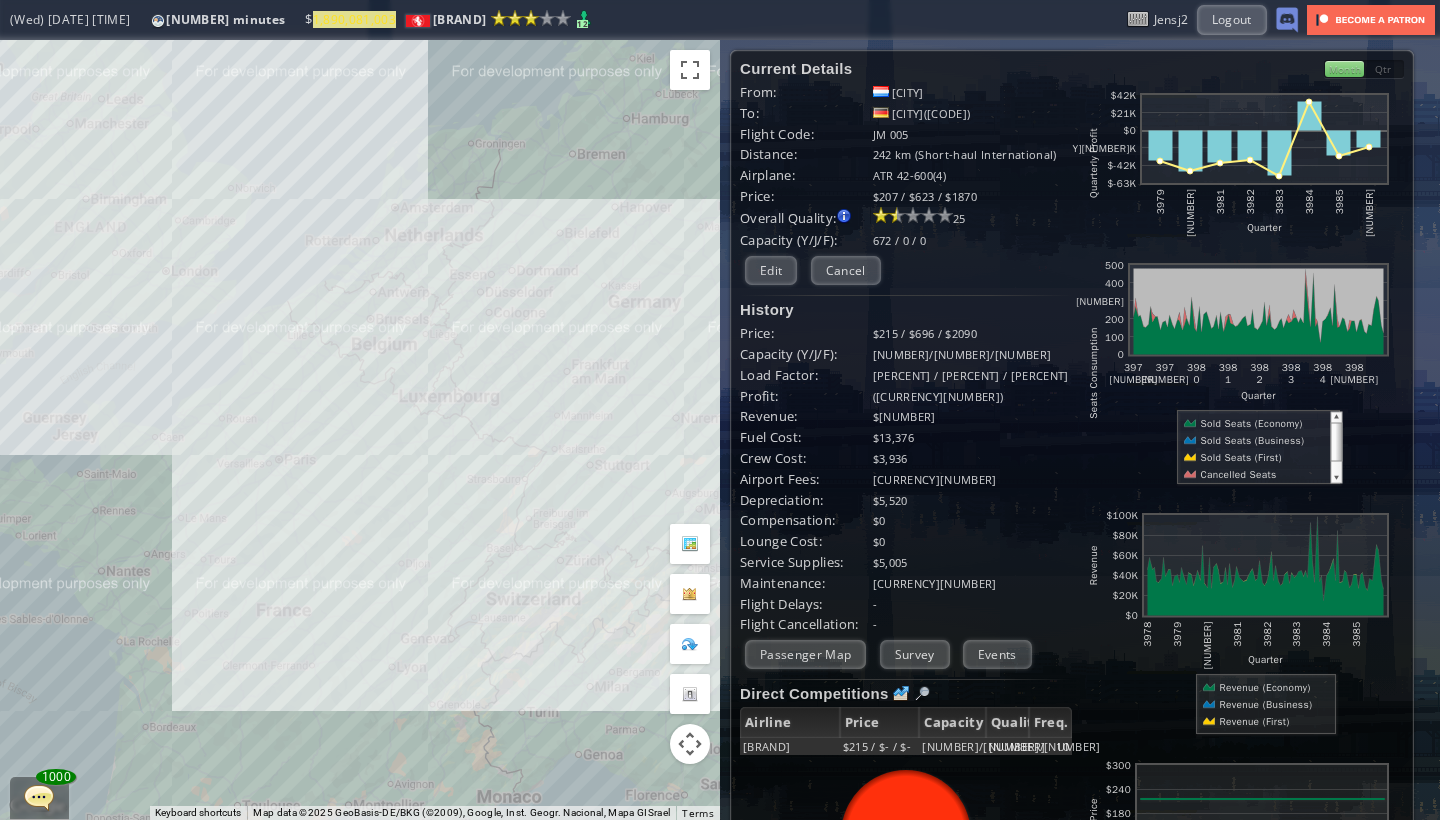 drag, startPoint x: 508, startPoint y: 465, endPoint x: 495, endPoint y: 600, distance: 135.62448 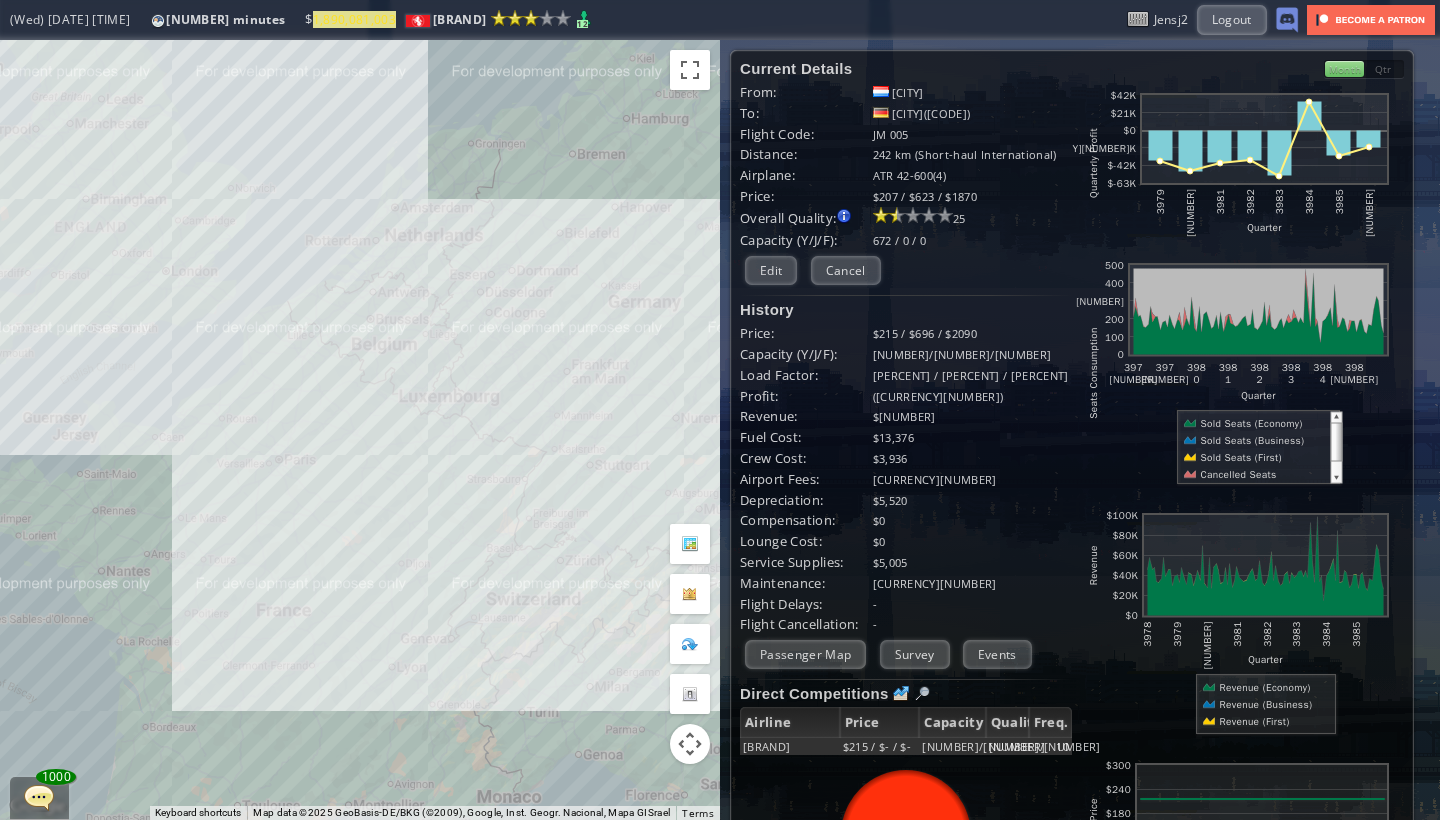 click on "To navigate, press the arrow keys." at bounding box center [360, 430] 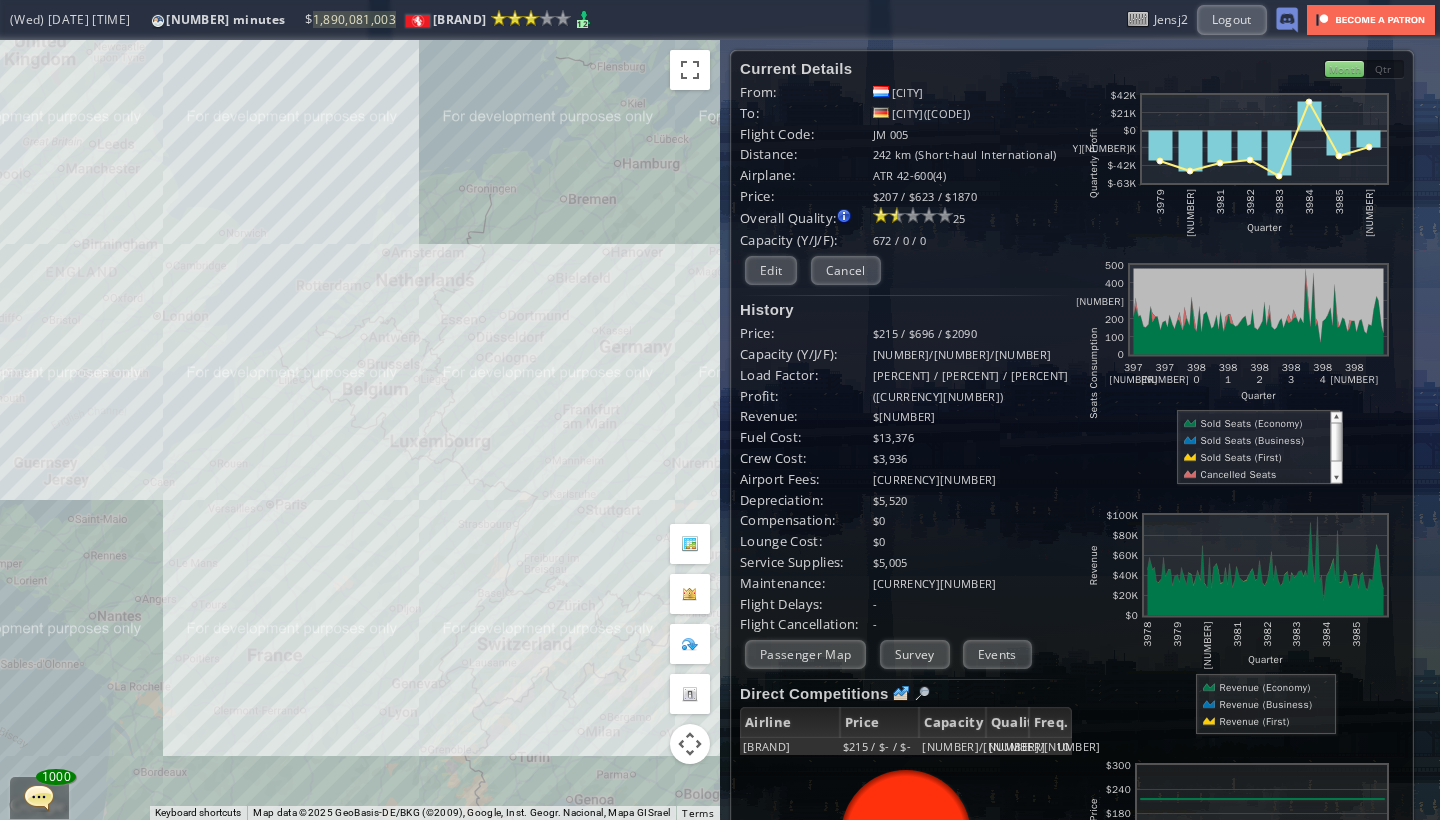 click on "To navigate, press the arrow keys." at bounding box center [360, 430] 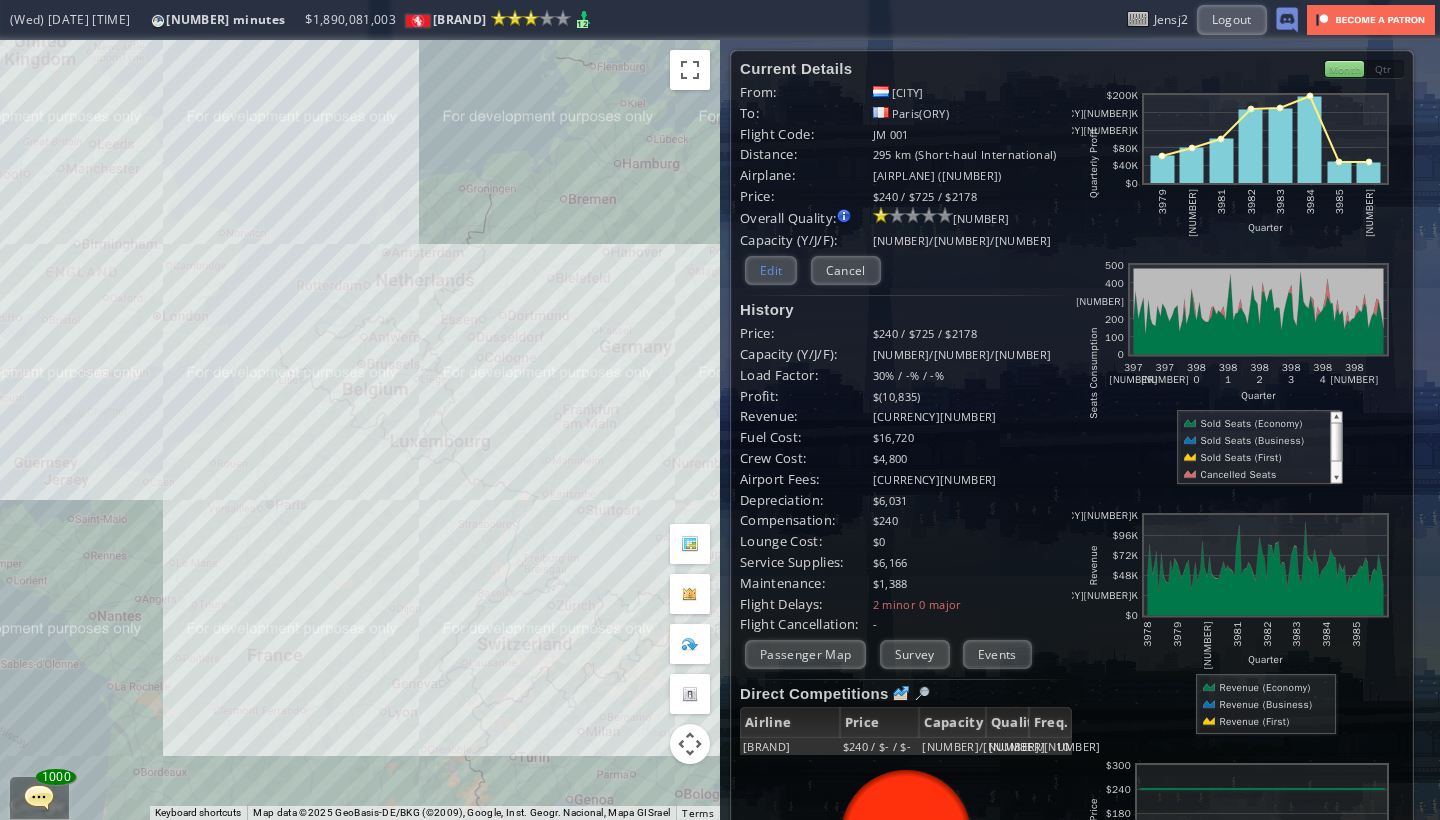 click on "Edit" at bounding box center (771, 270) 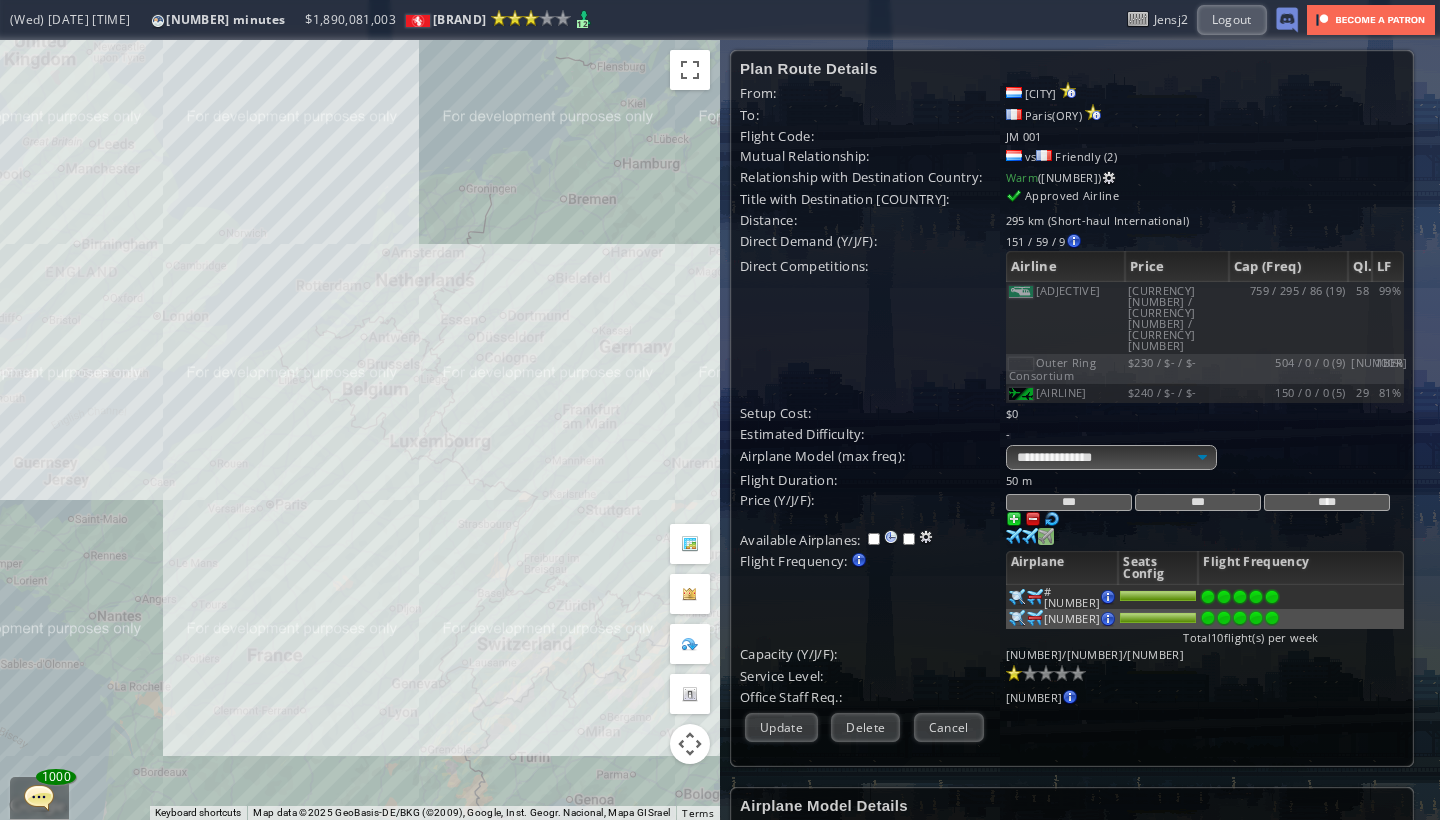 click at bounding box center [1014, 536] 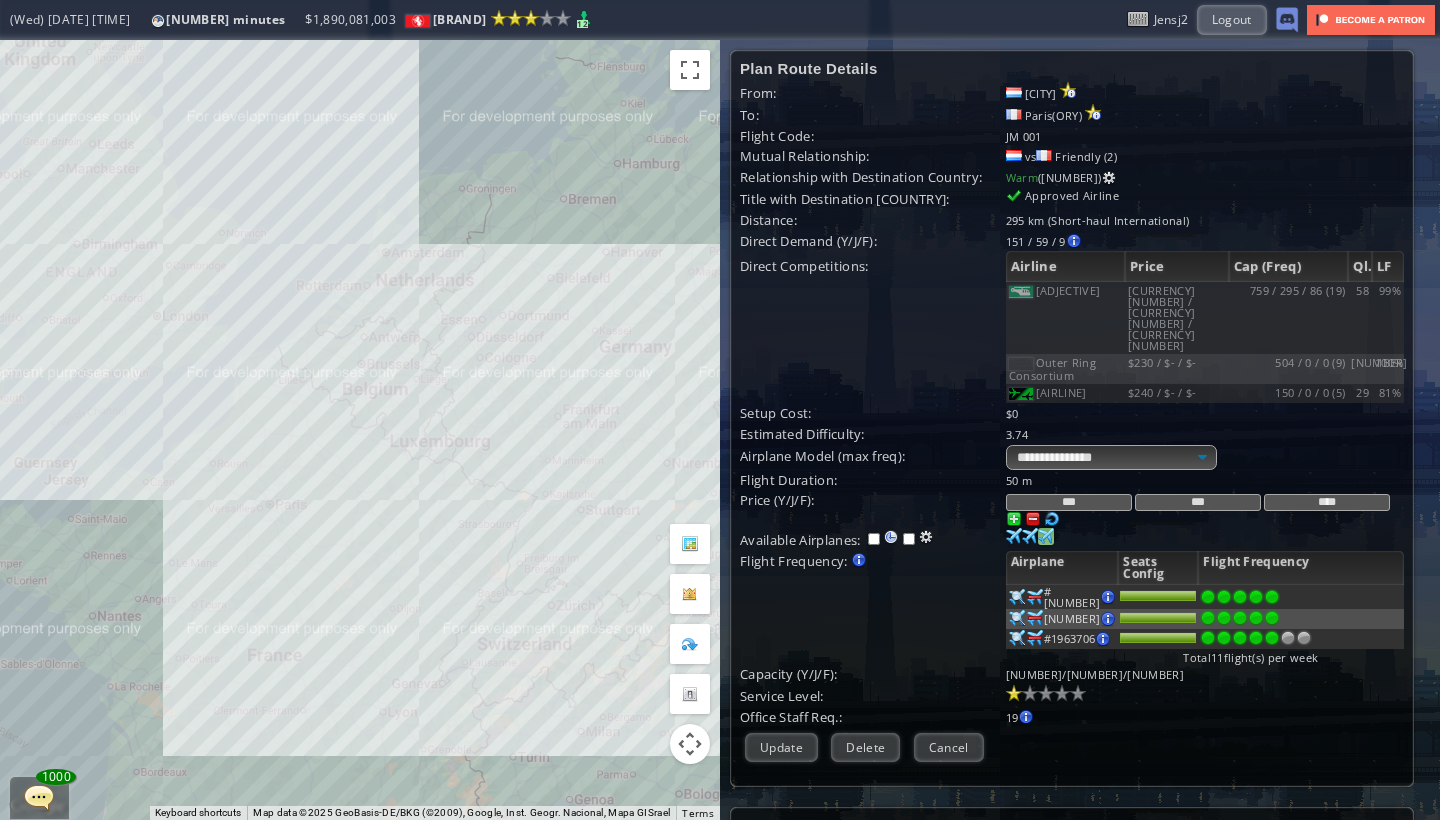click at bounding box center (1272, 597) 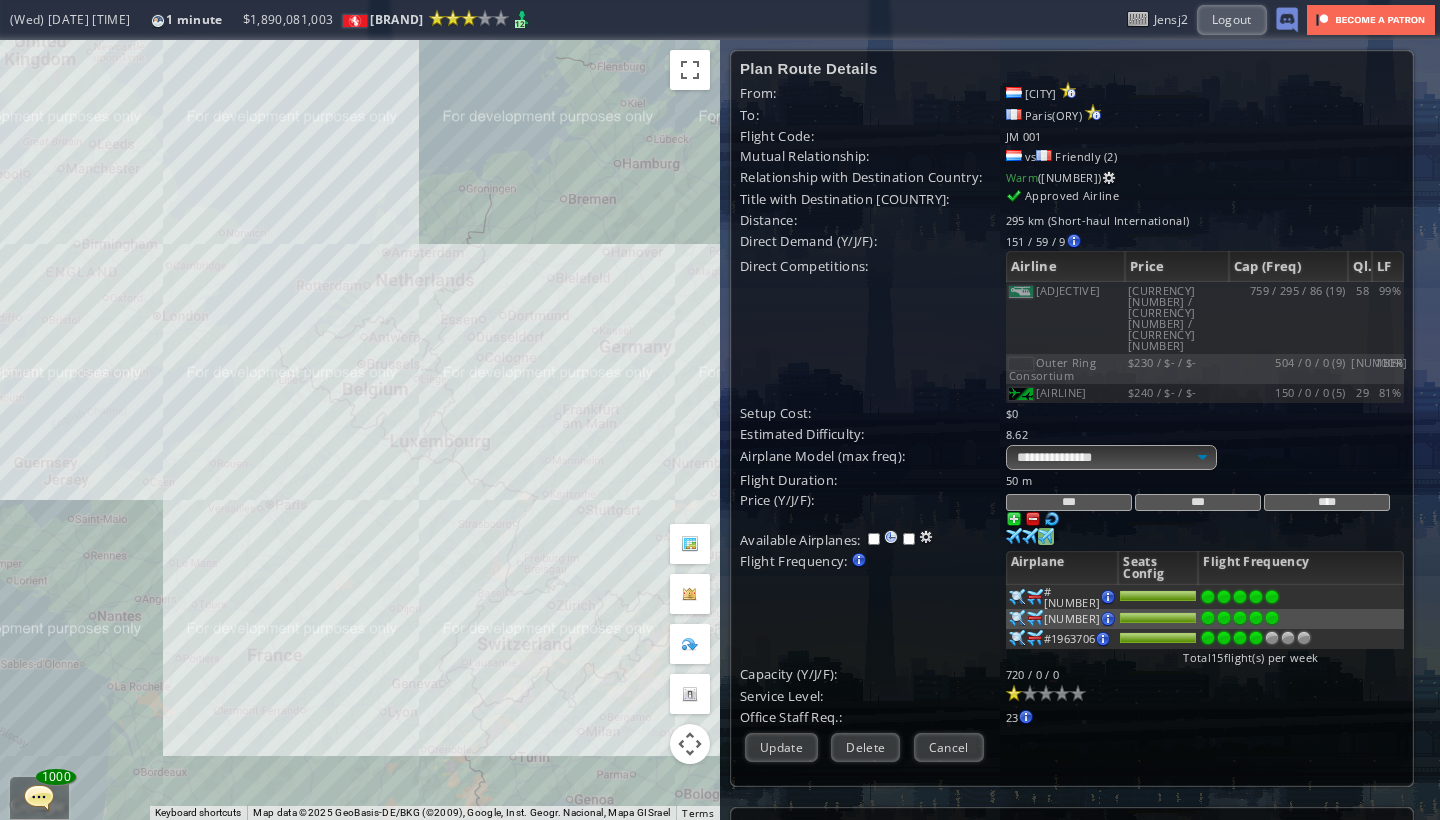 click at bounding box center [1256, 597] 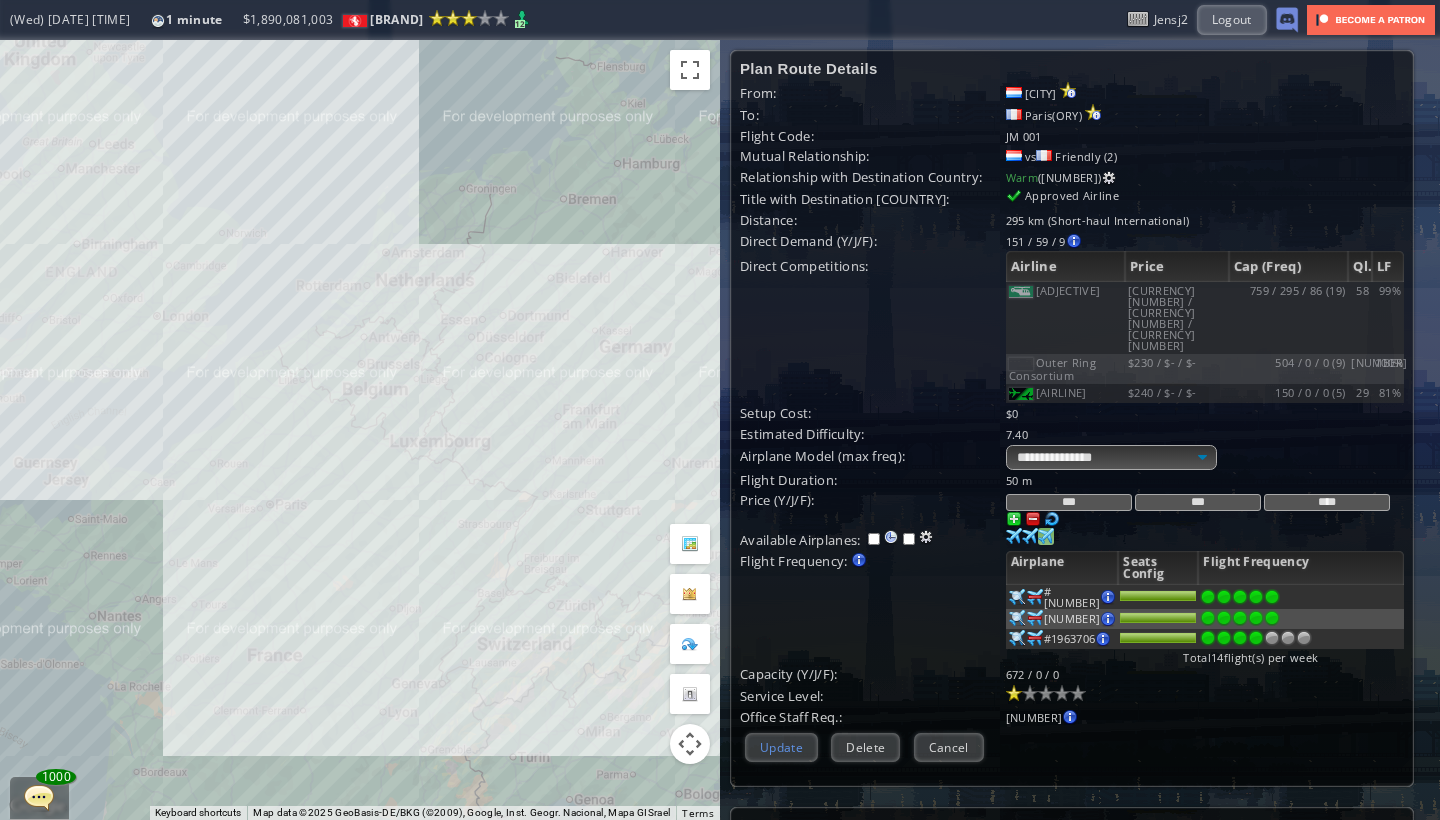 click on "Update" at bounding box center (781, 747) 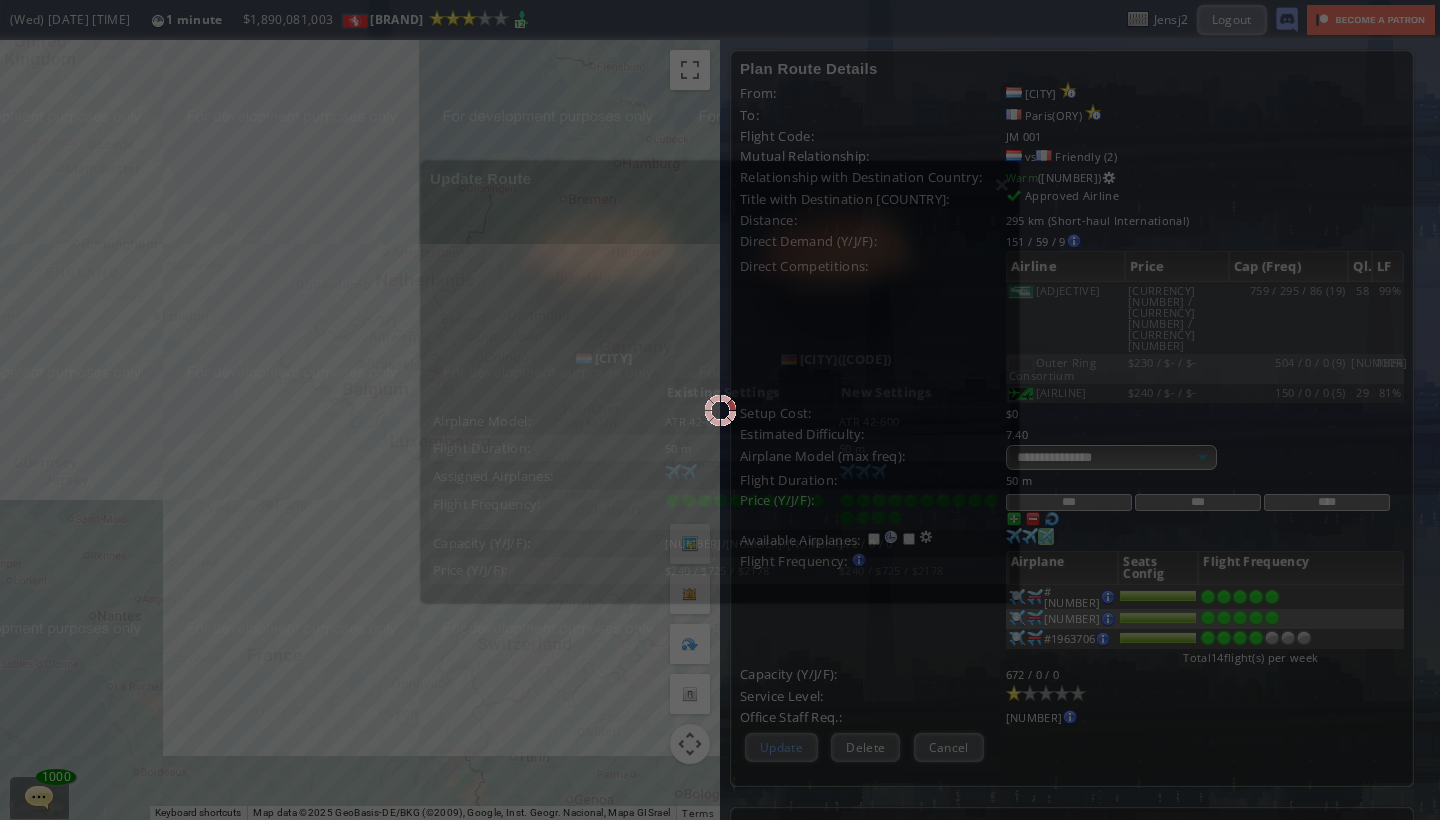 scroll, scrollTop: 51, scrollLeft: 0, axis: vertical 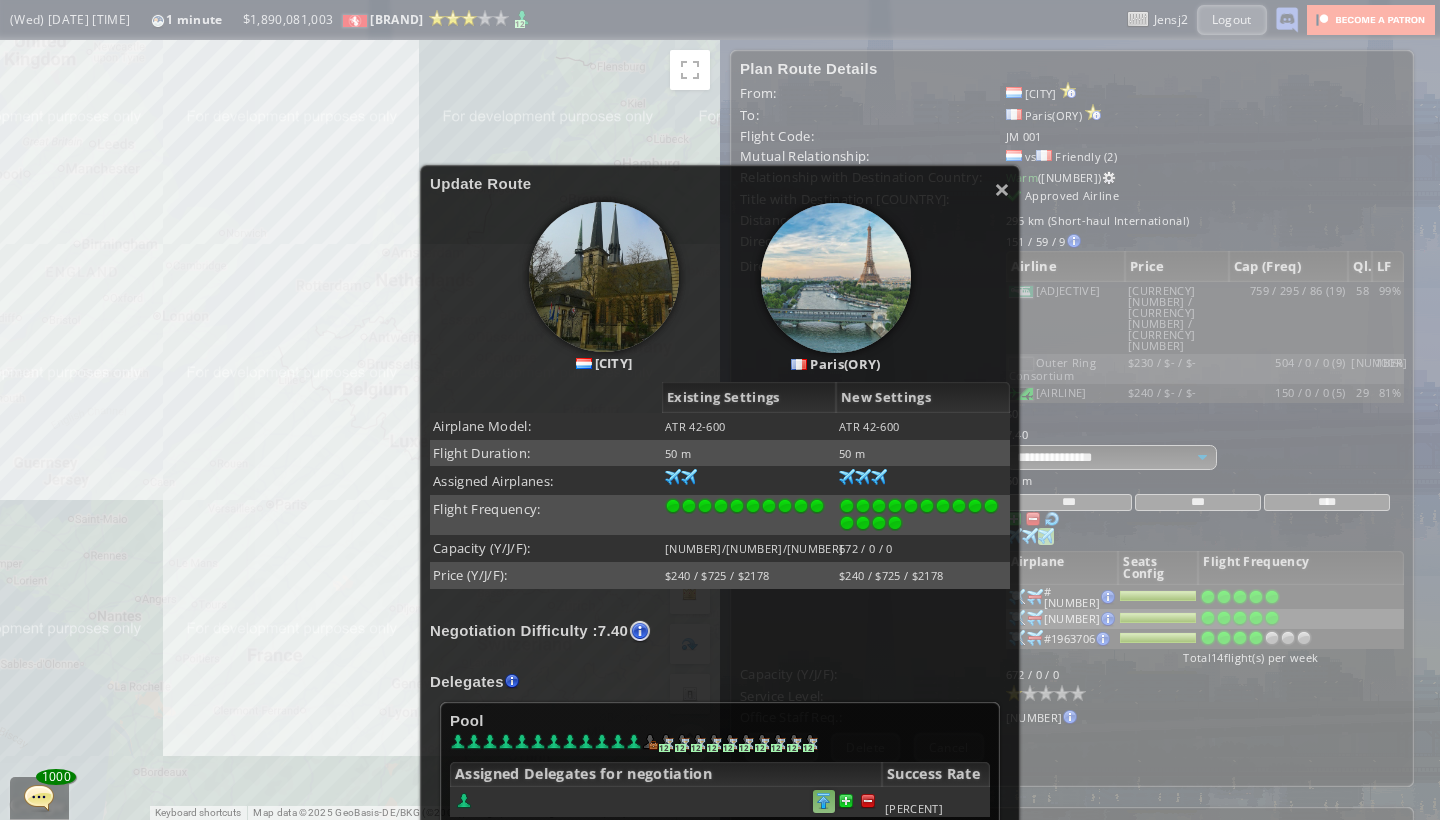 click at bounding box center [824, 801] 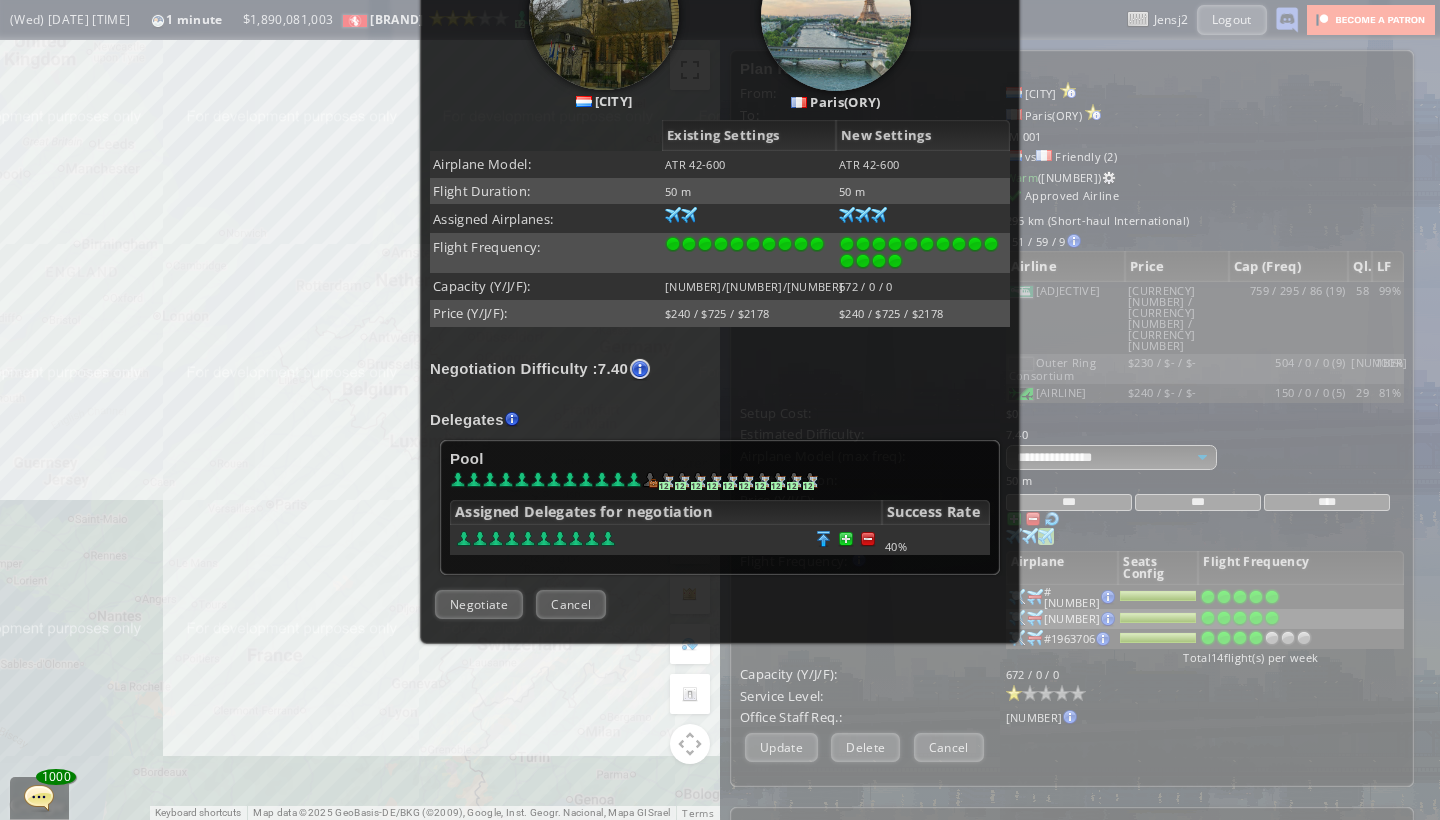scroll, scrollTop: 348, scrollLeft: 0, axis: vertical 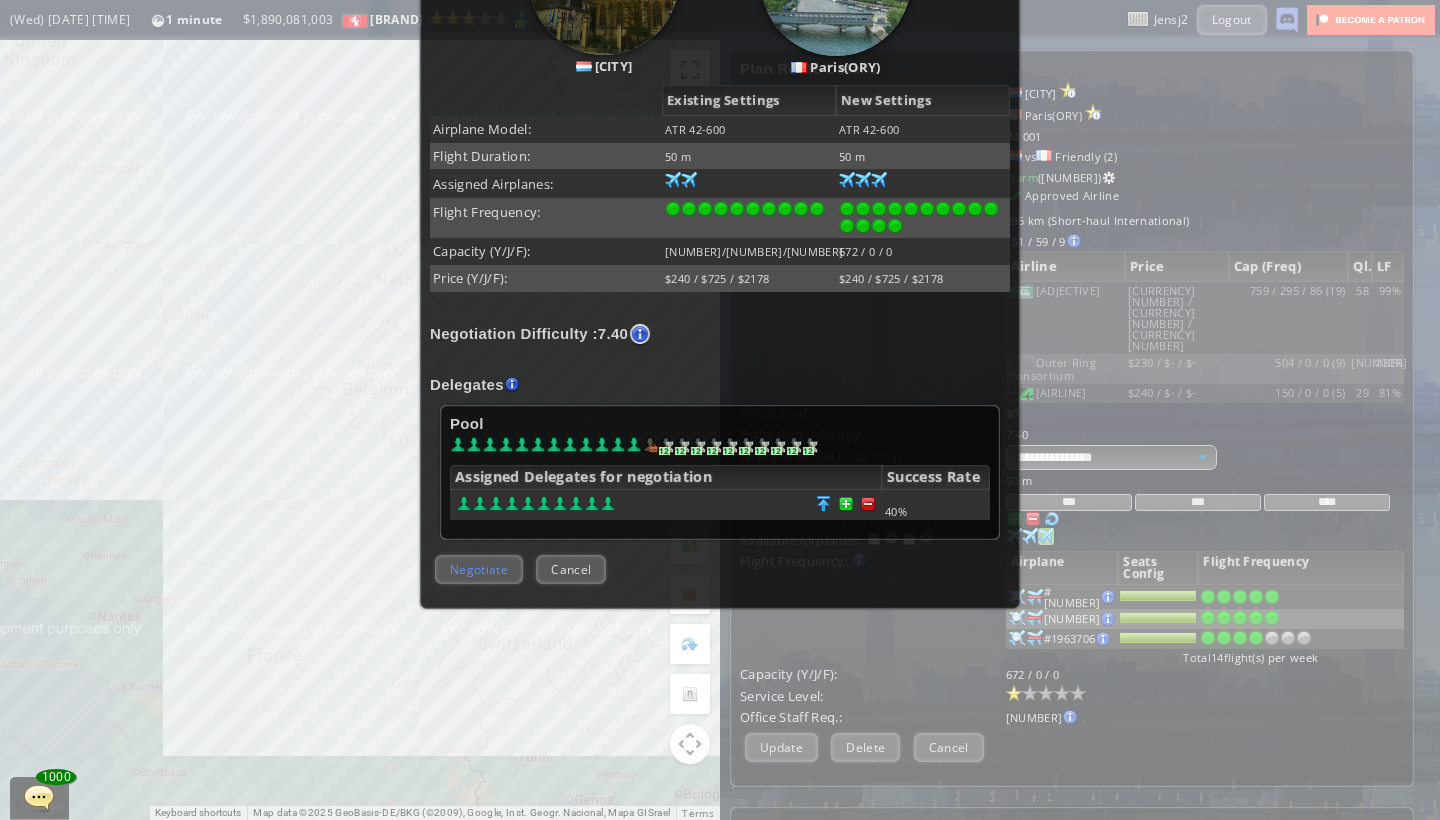 click on "Negotiate" at bounding box center [479, 569] 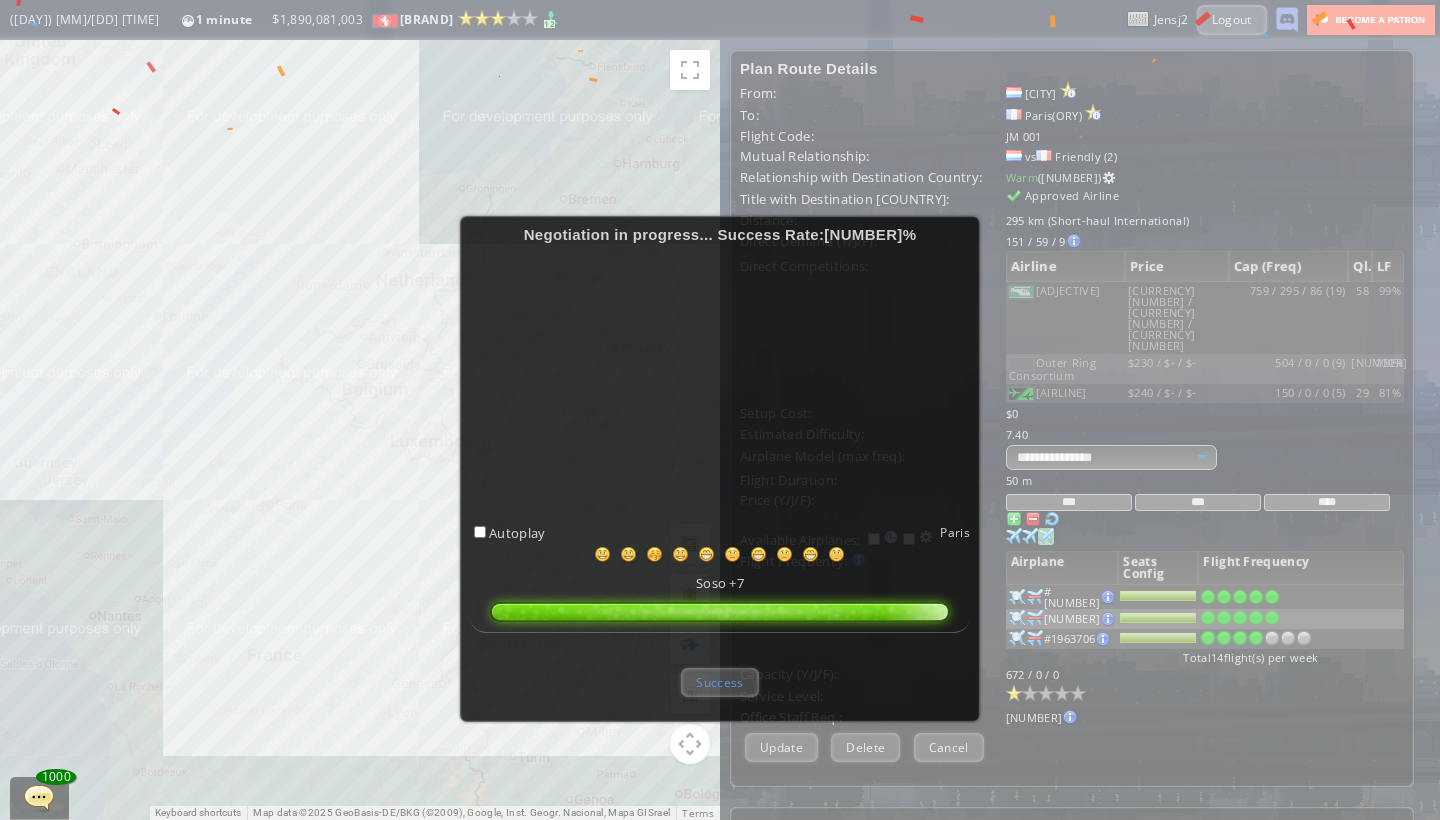 click on "Success" at bounding box center (719, 682) 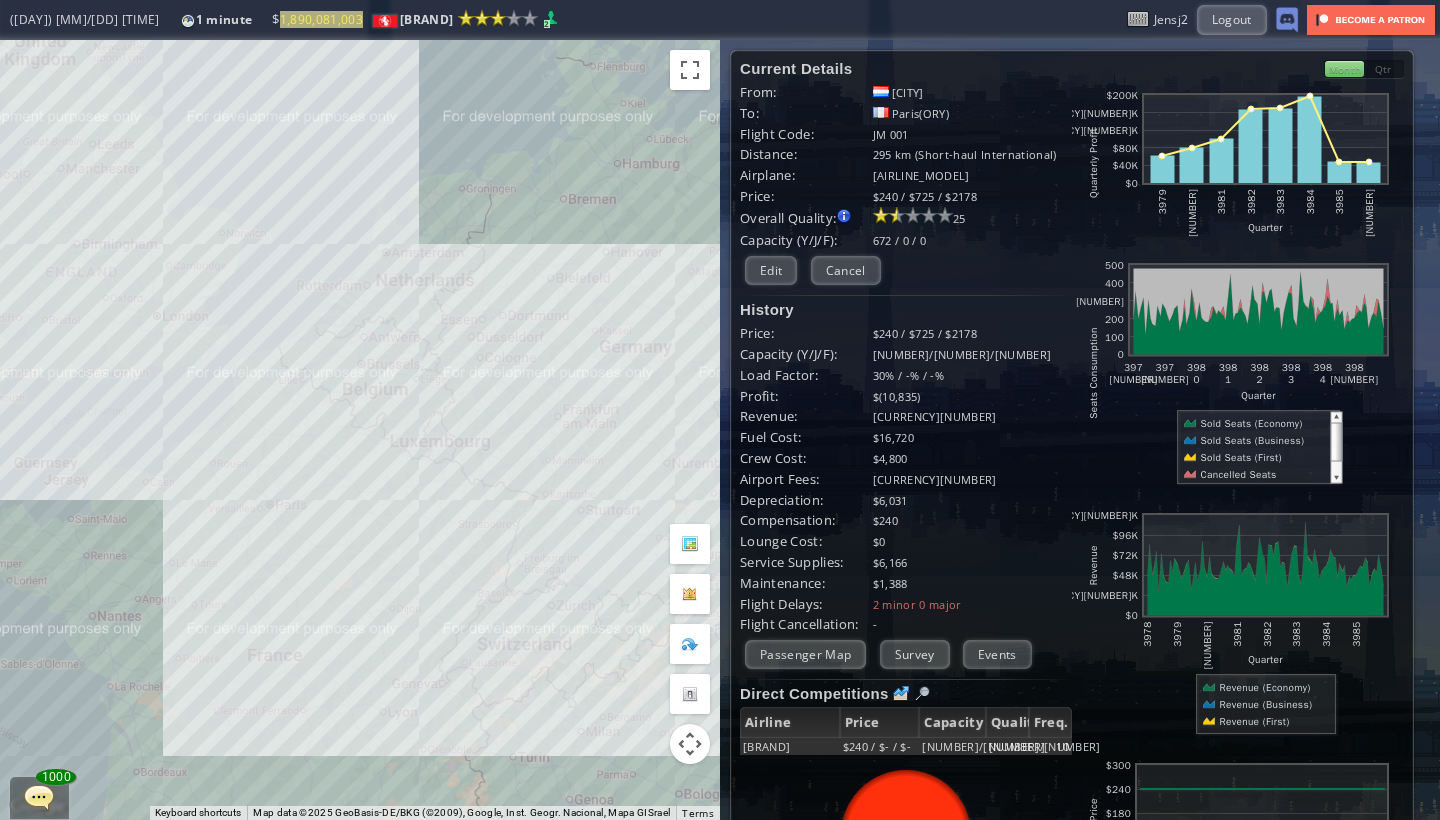 click on "To navigate, press the arrow keys." at bounding box center [360, 430] 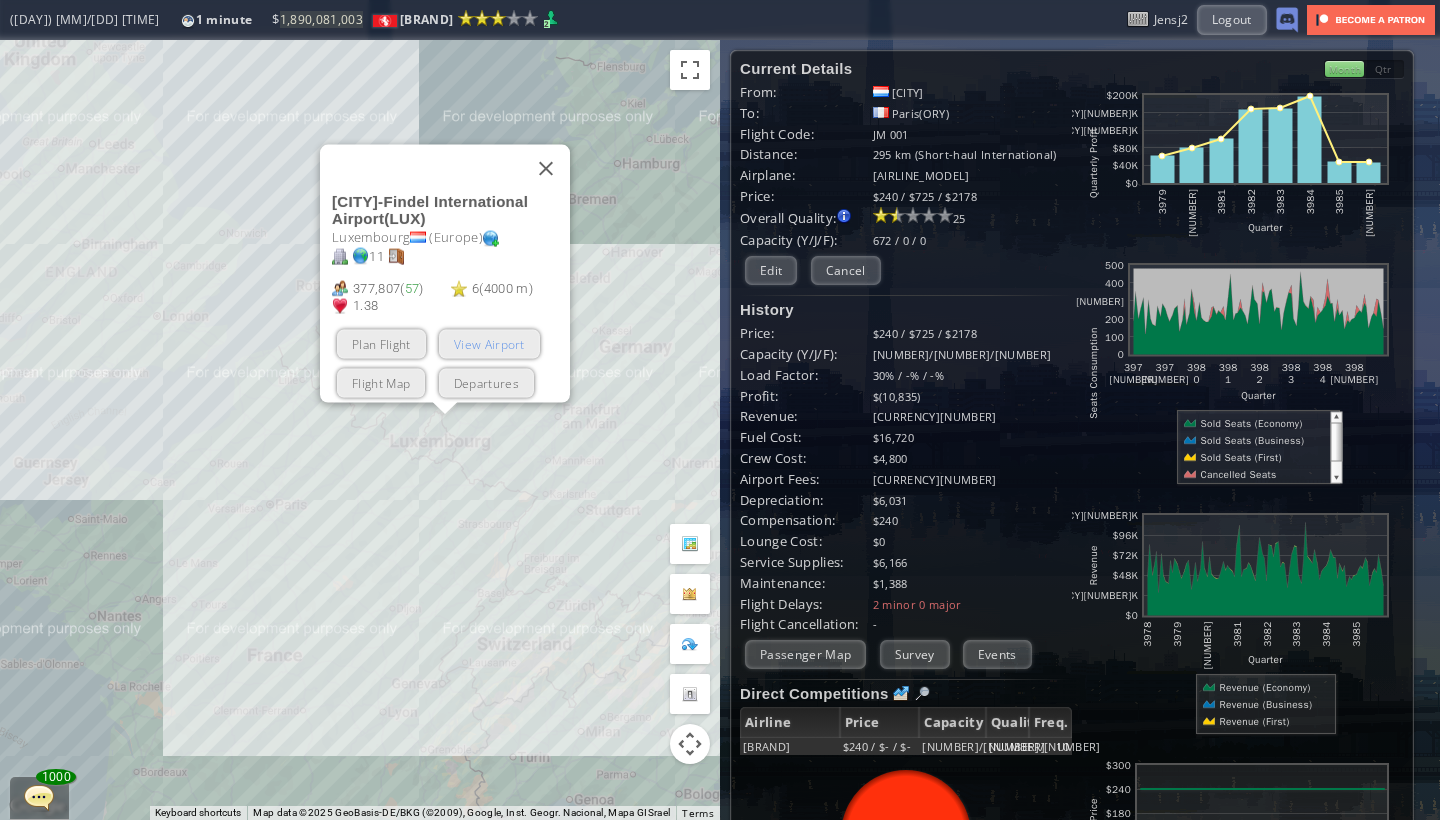 click on "View Airport" at bounding box center [489, 344] 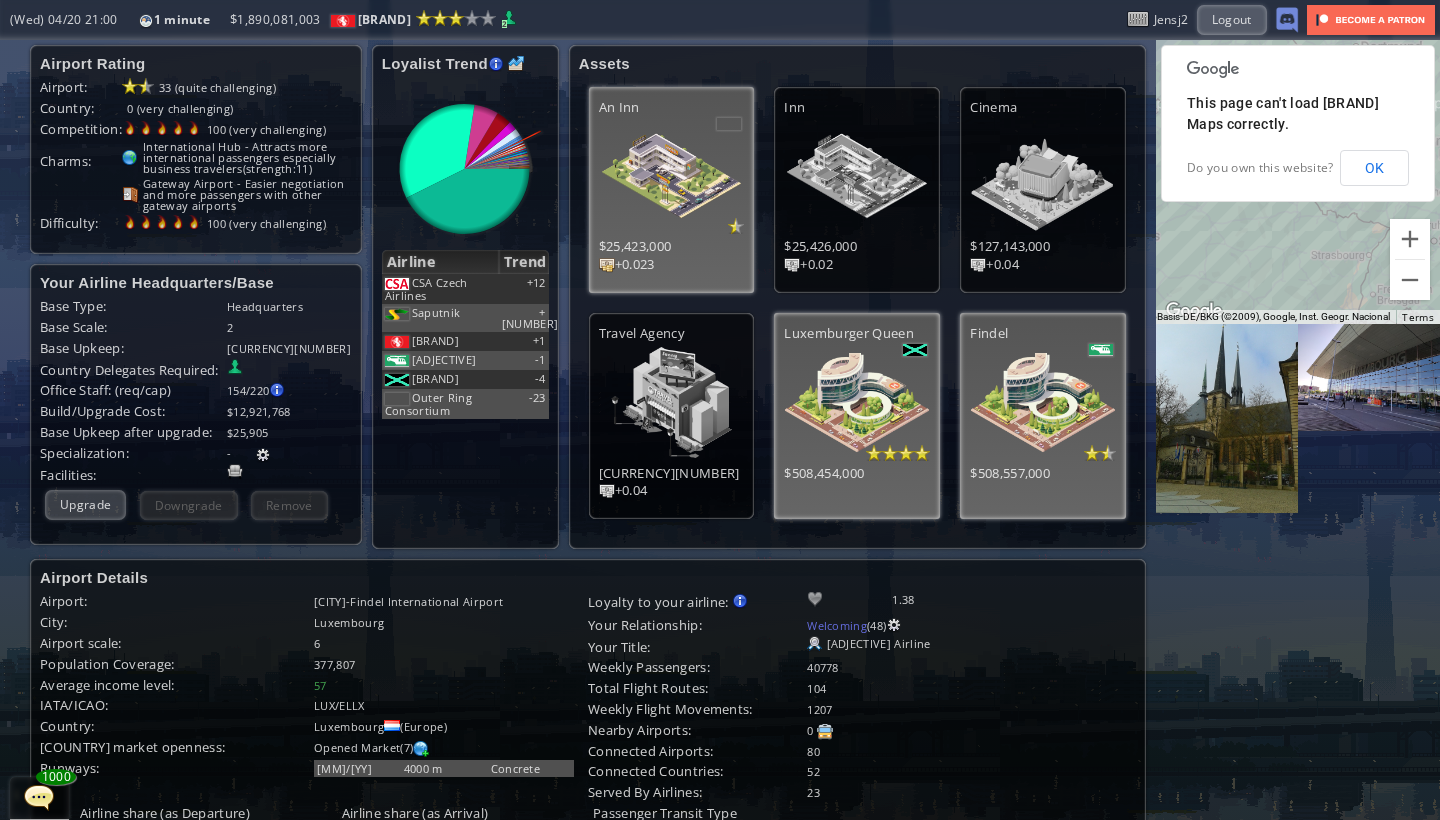 scroll, scrollTop: 0, scrollLeft: 0, axis: both 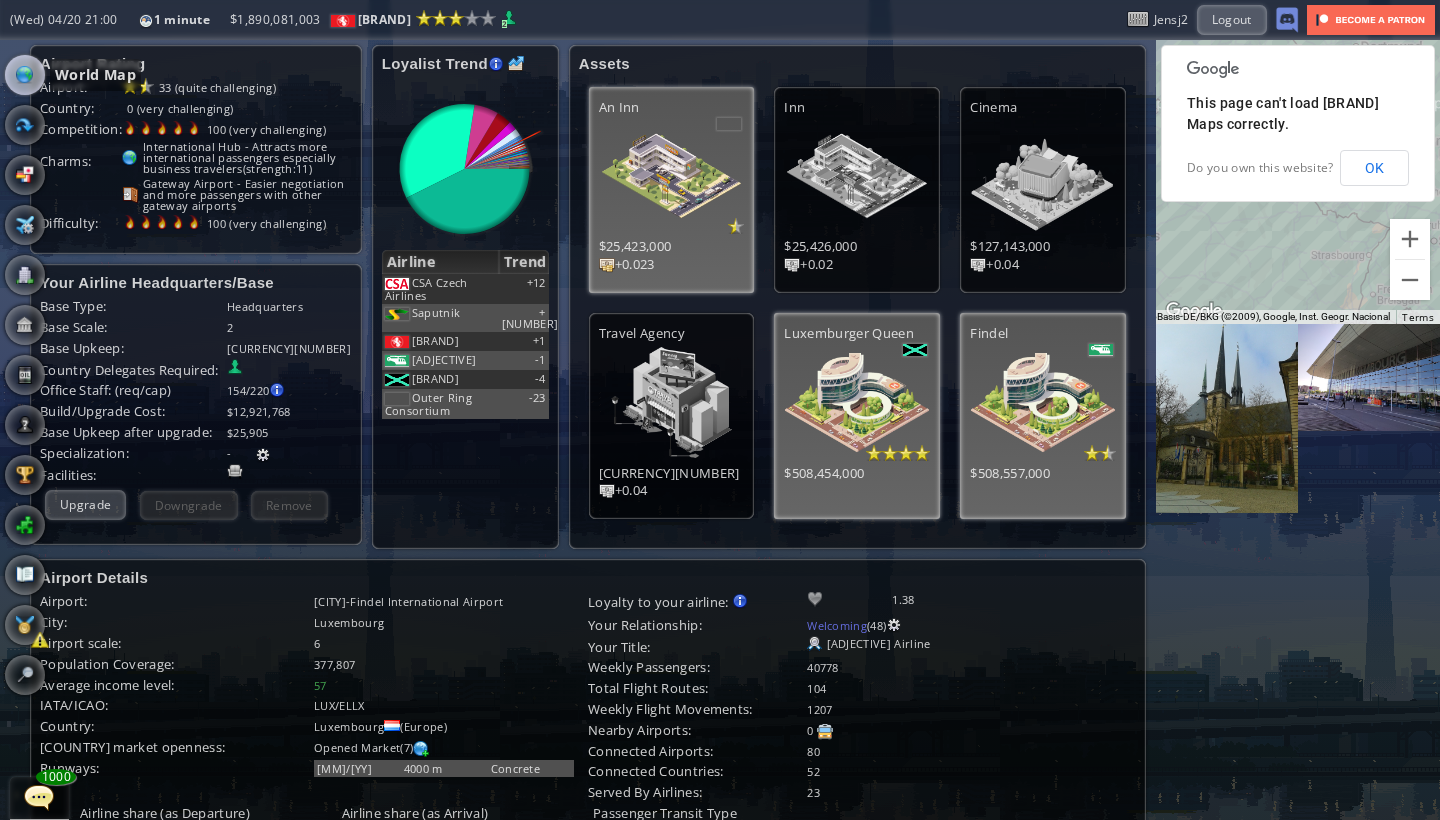 click at bounding box center (25, 75) 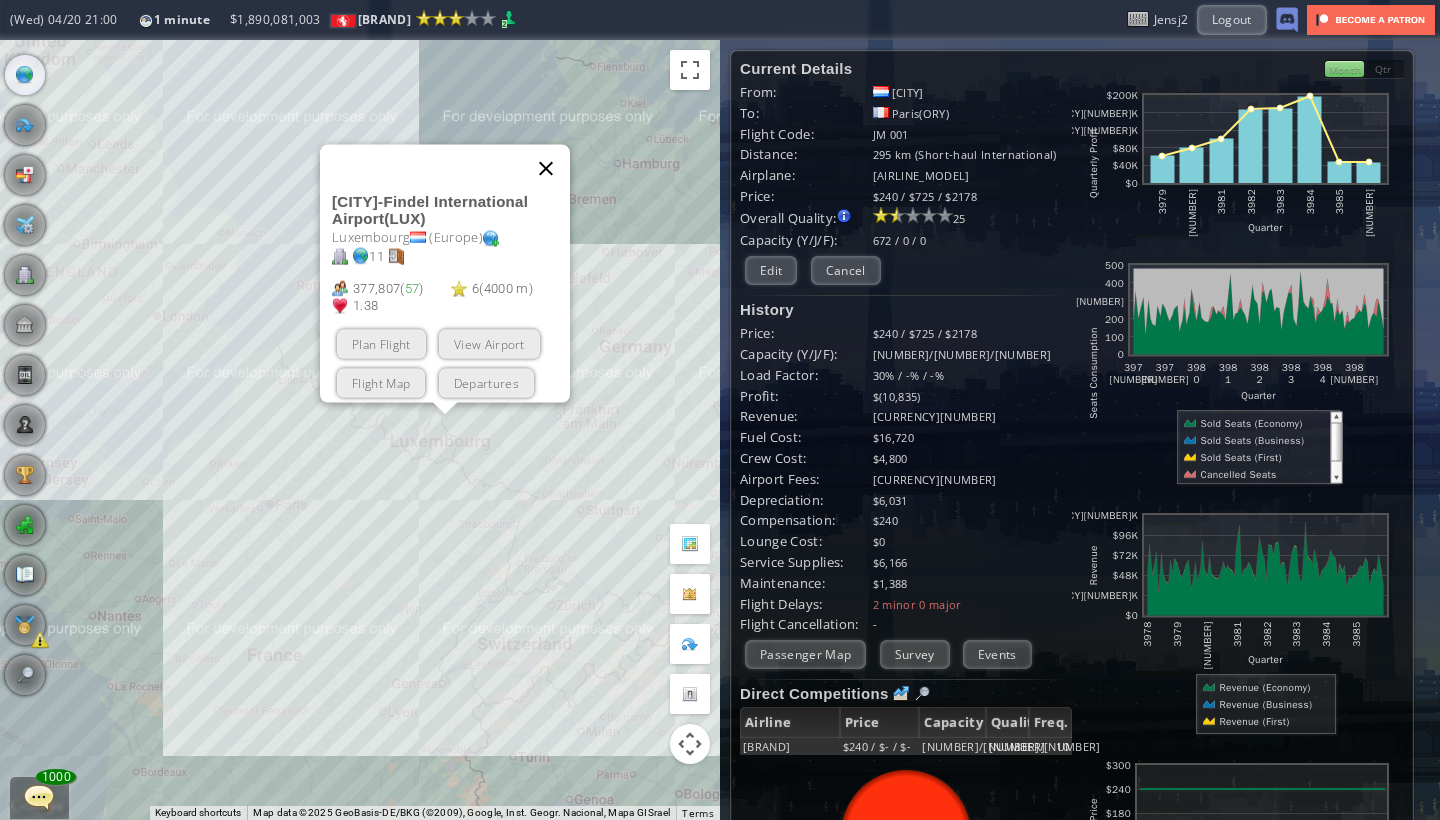 click at bounding box center (546, 169) 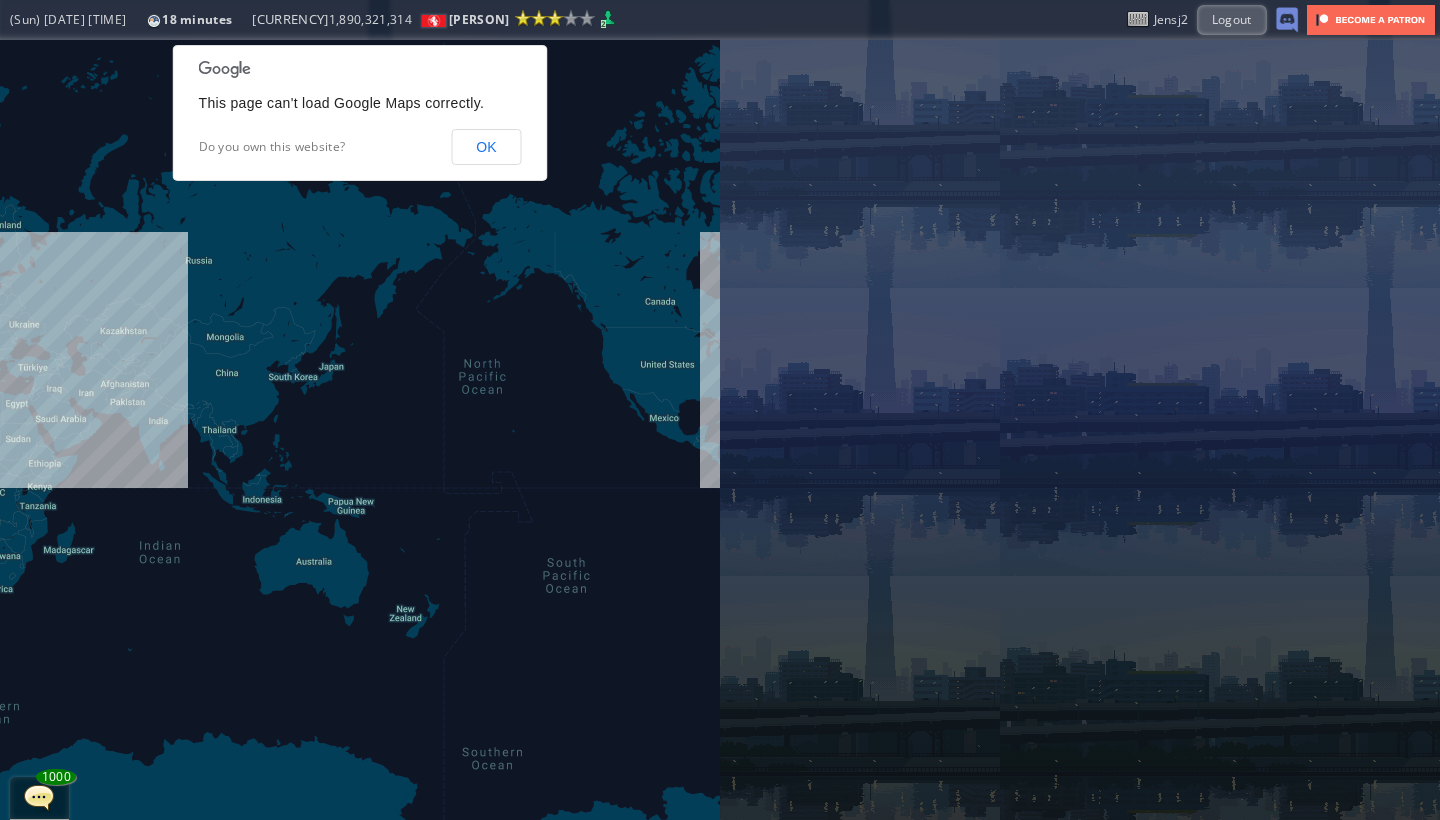 scroll, scrollTop: 0, scrollLeft: 0, axis: both 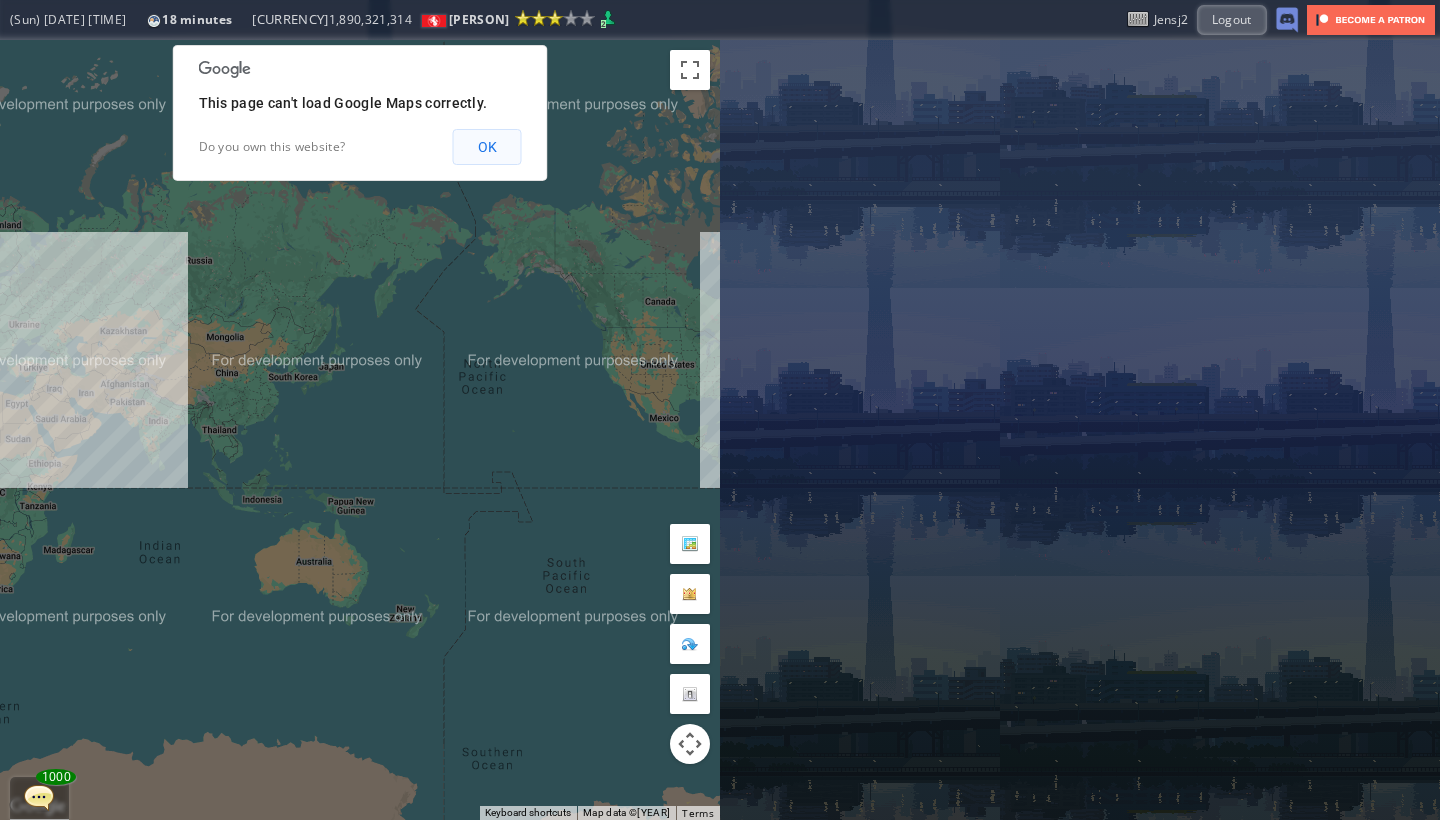 click on "OK" at bounding box center (487, 147) 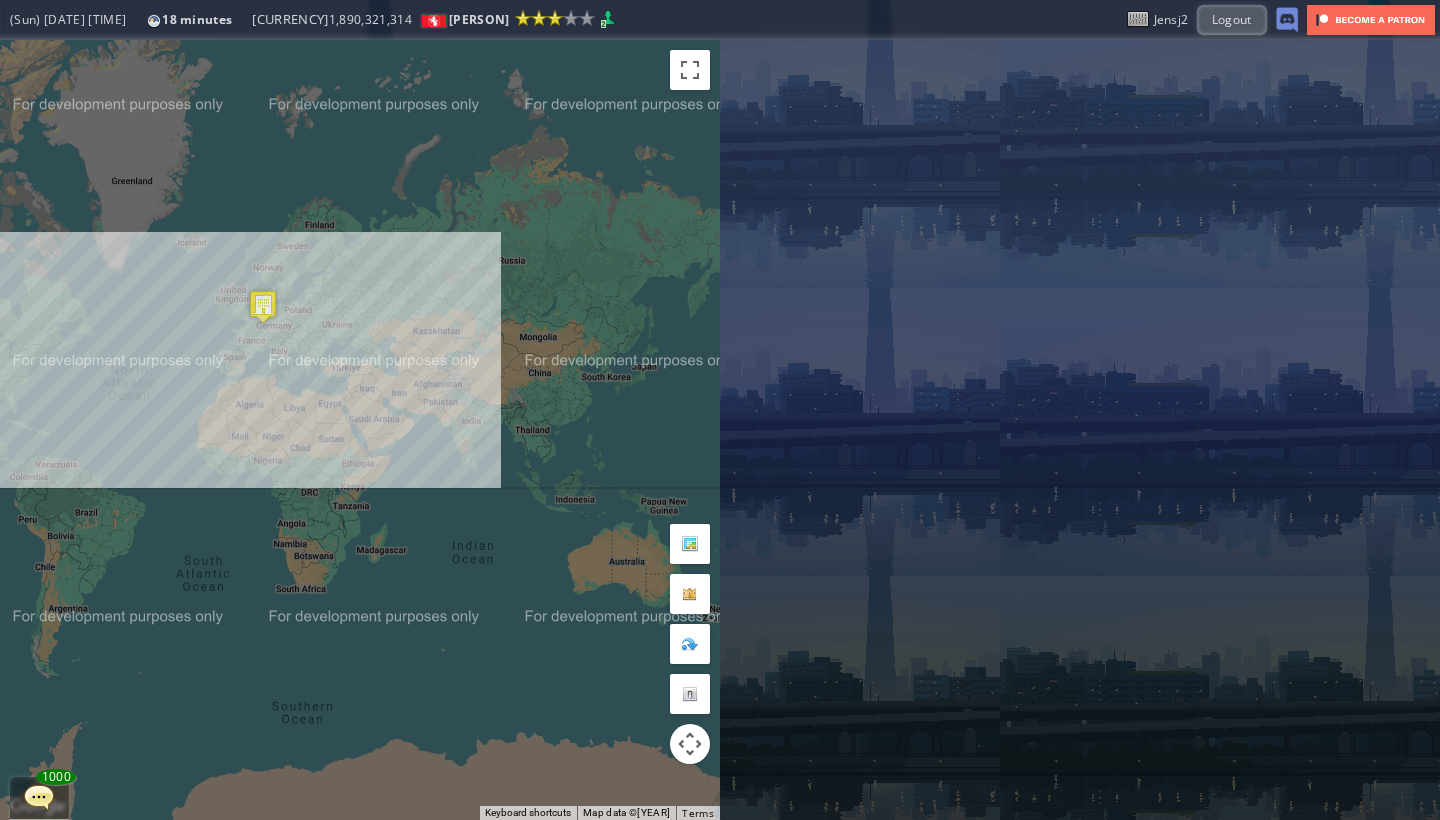 drag, startPoint x: 335, startPoint y: 276, endPoint x: 652, endPoint y: 276, distance: 317 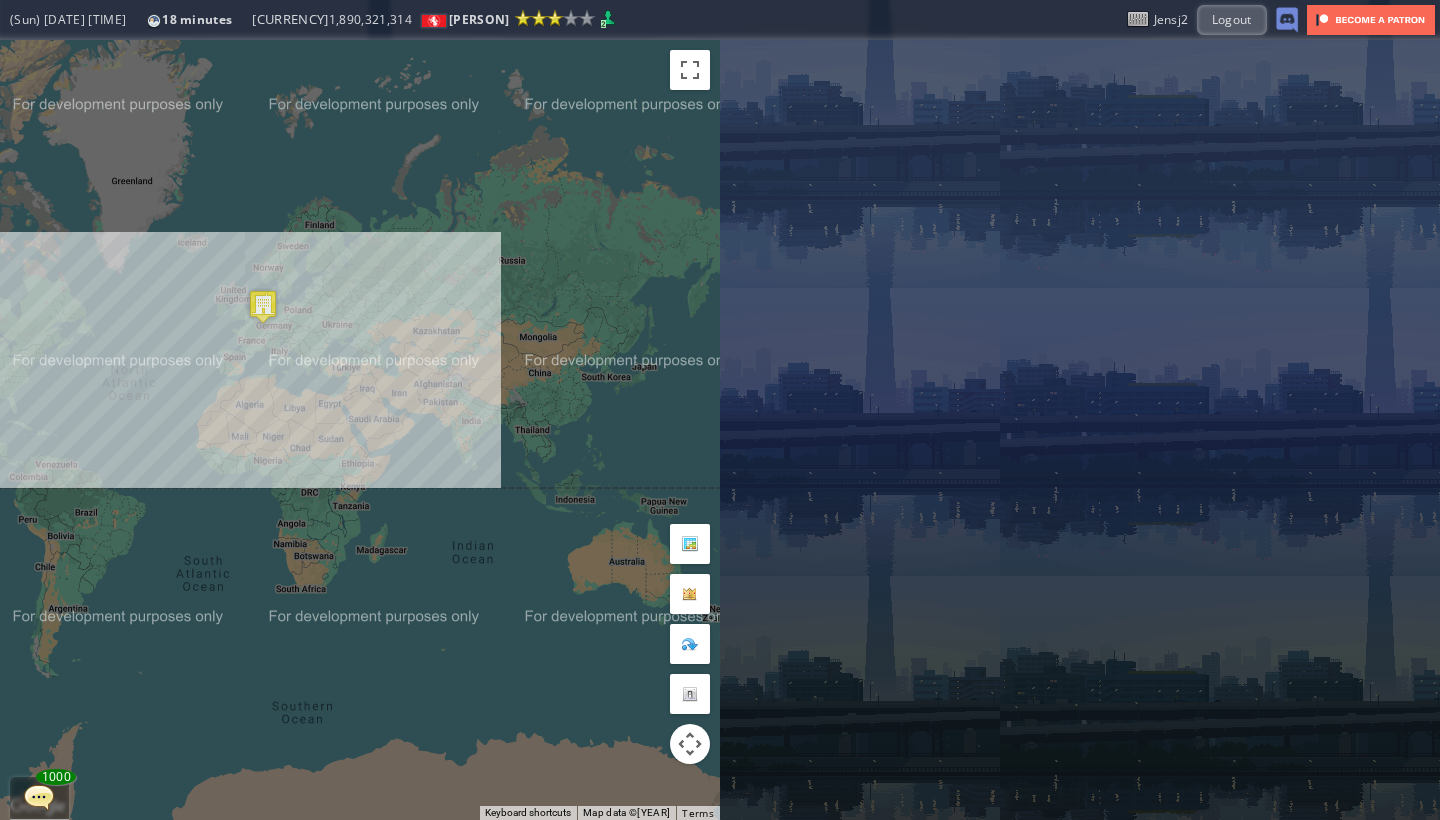 click on "To navigate, press the arrow keys." at bounding box center (360, 430) 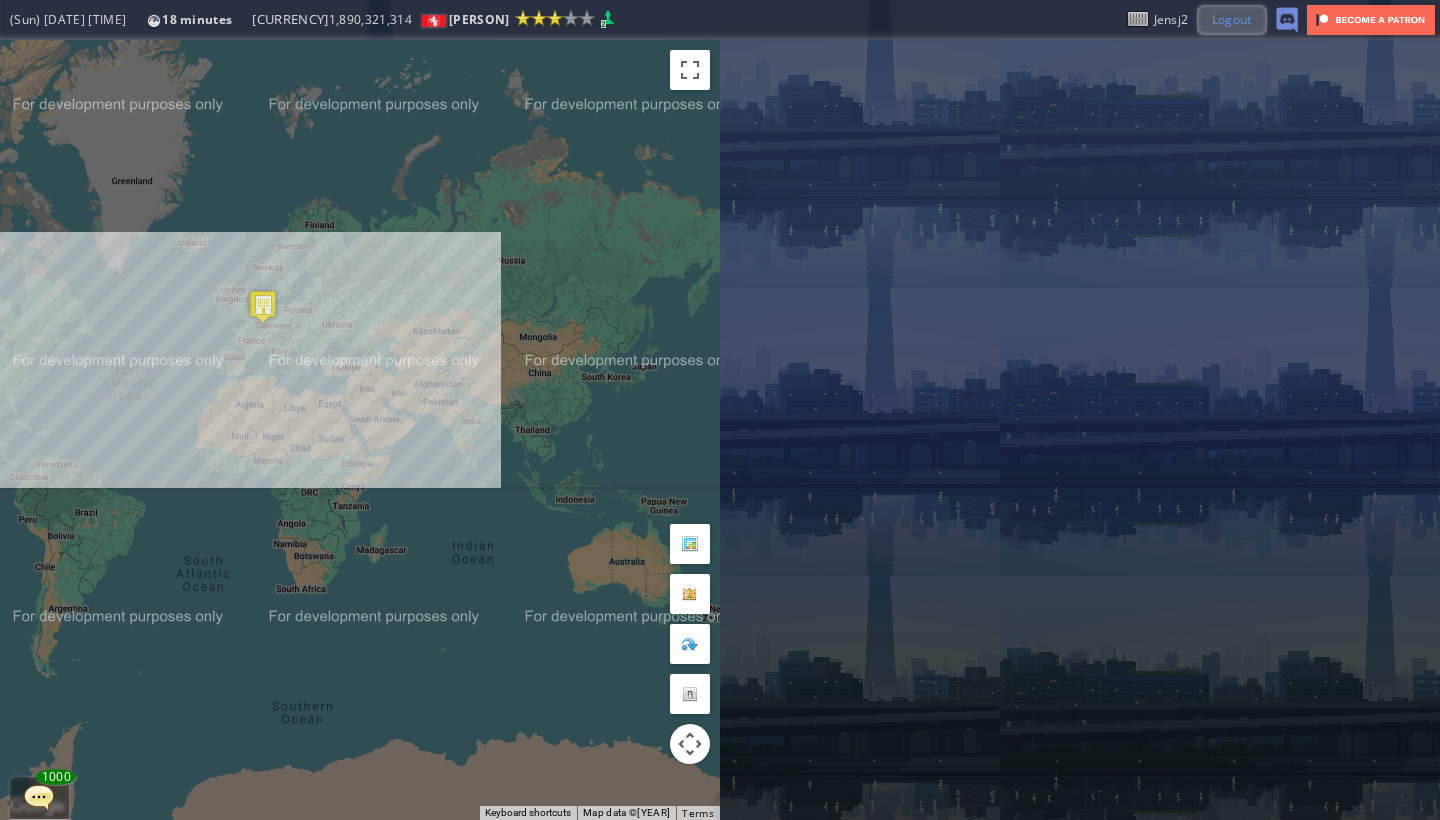 click on "Logout" at bounding box center [1232, 19] 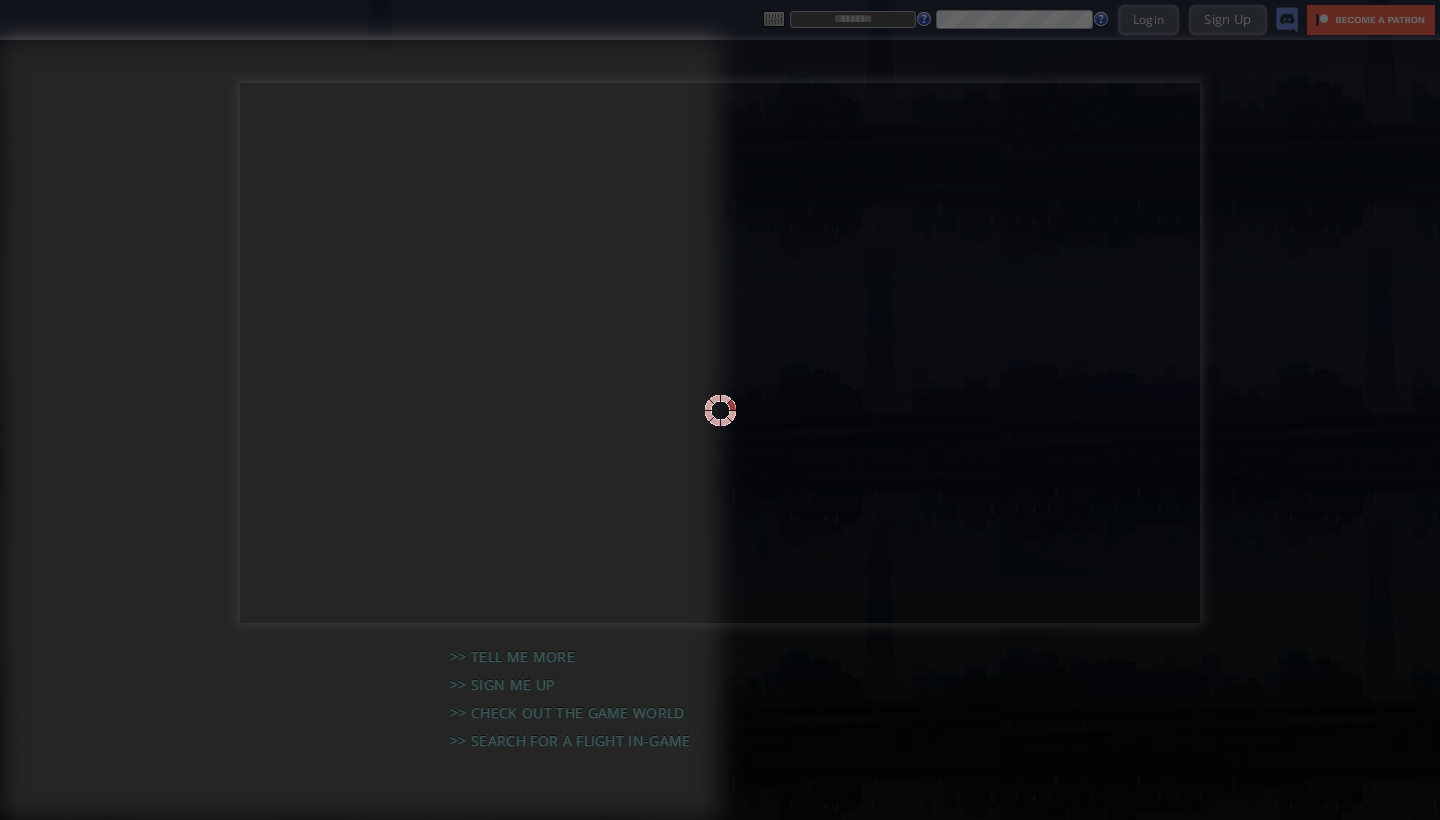 scroll, scrollTop: 0, scrollLeft: 0, axis: both 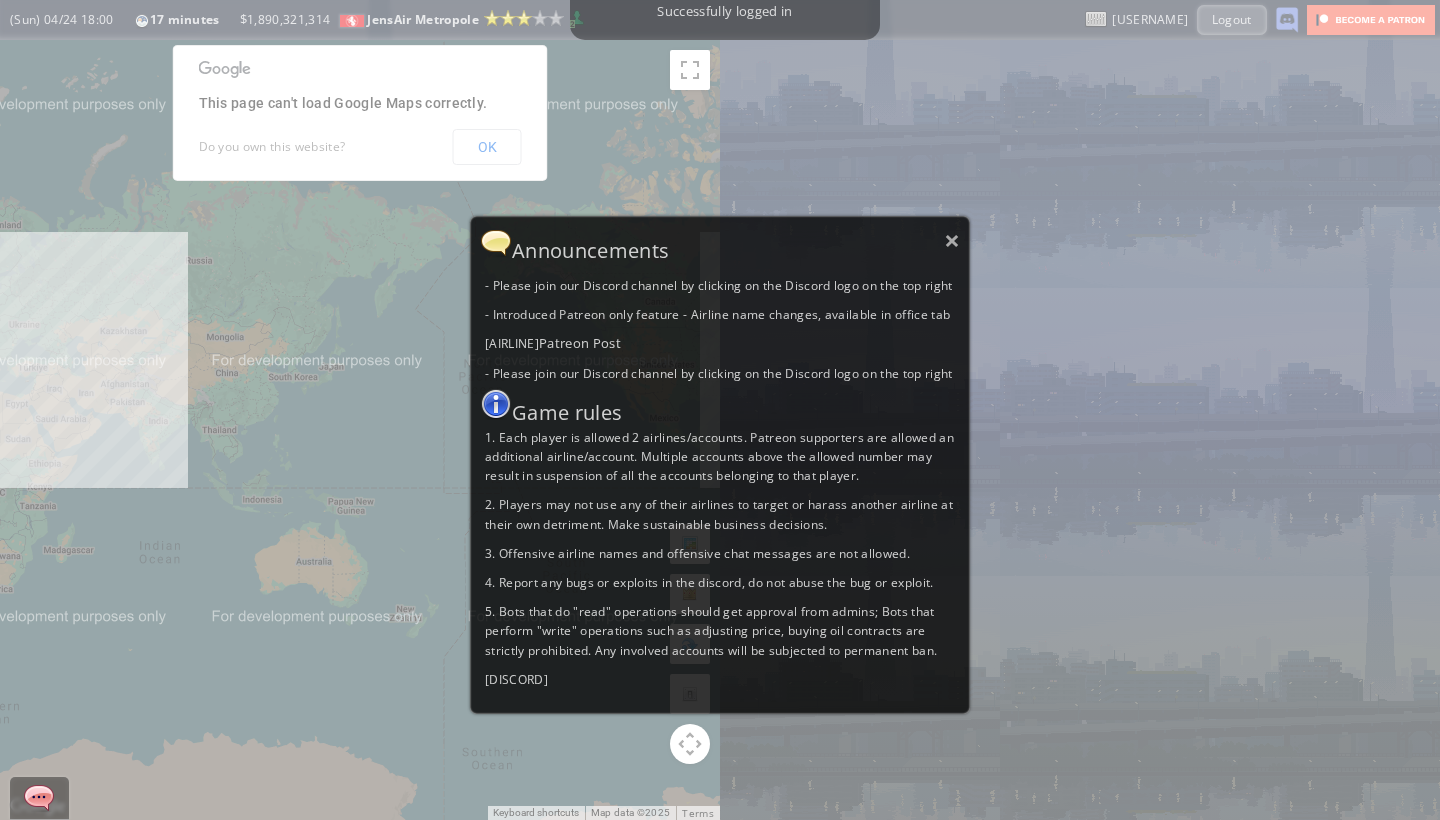 click on "Announcements" at bounding box center (720, 243) 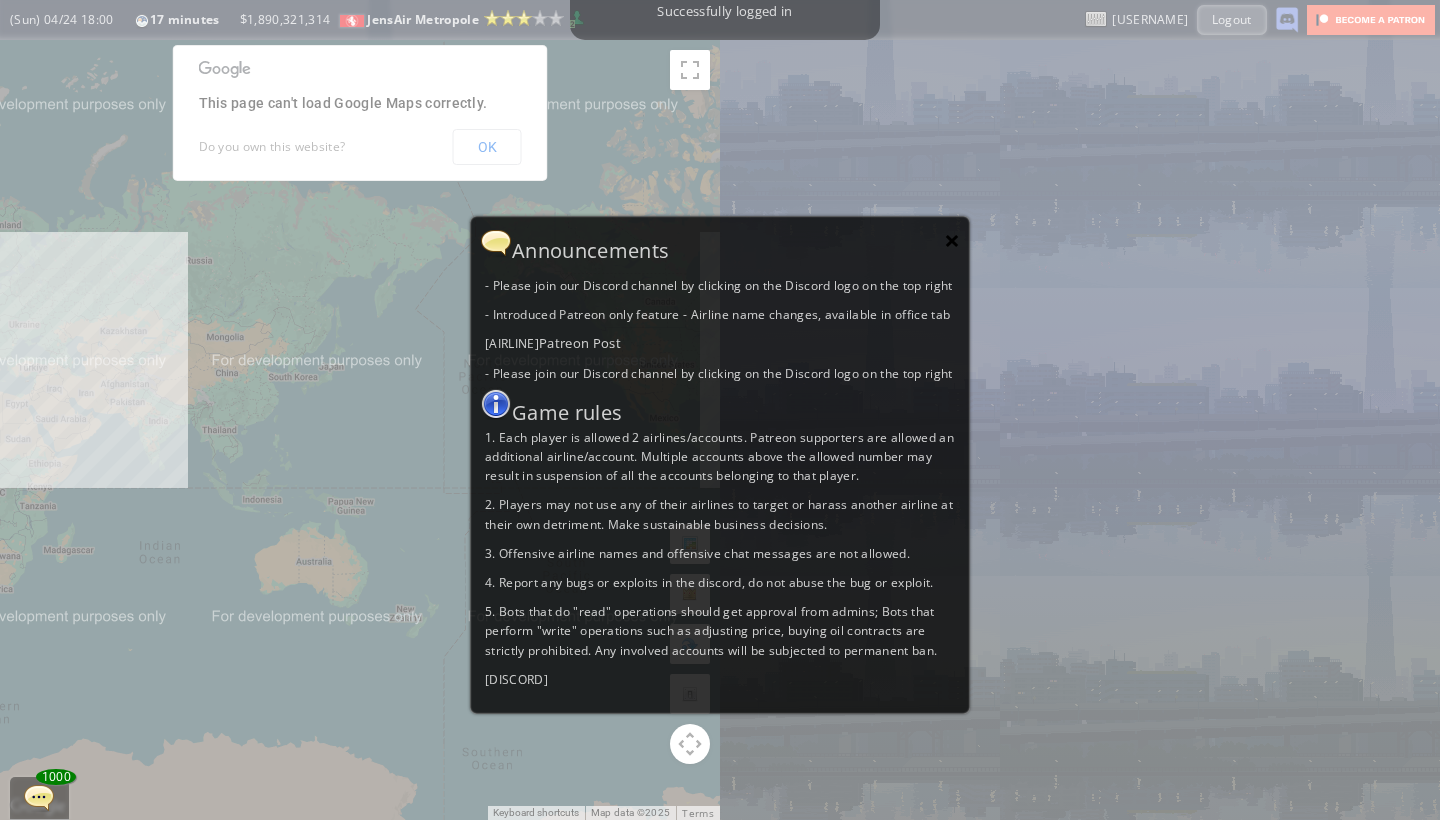 click on "×" at bounding box center (952, 240) 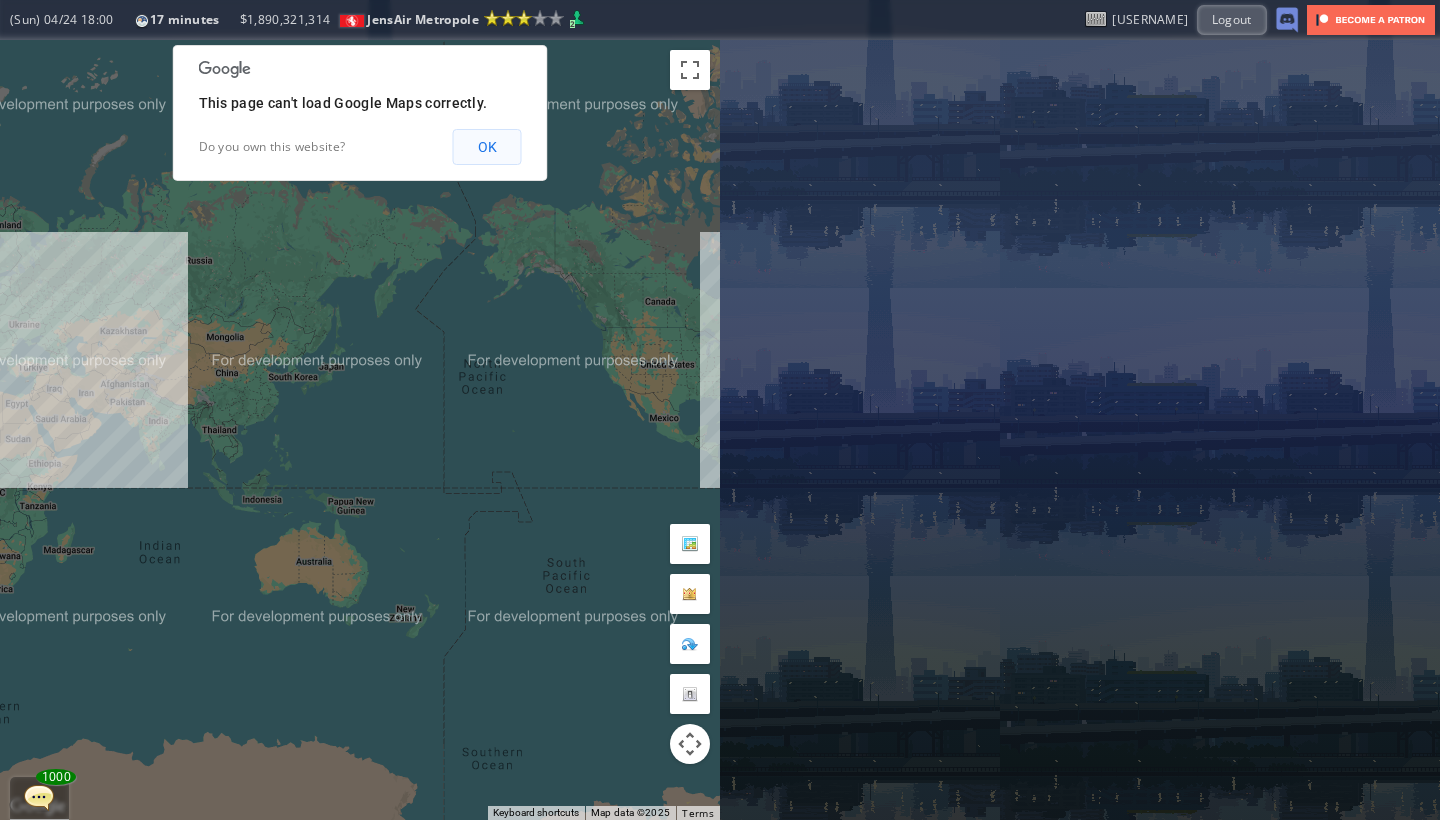 click on "OK" at bounding box center [487, 147] 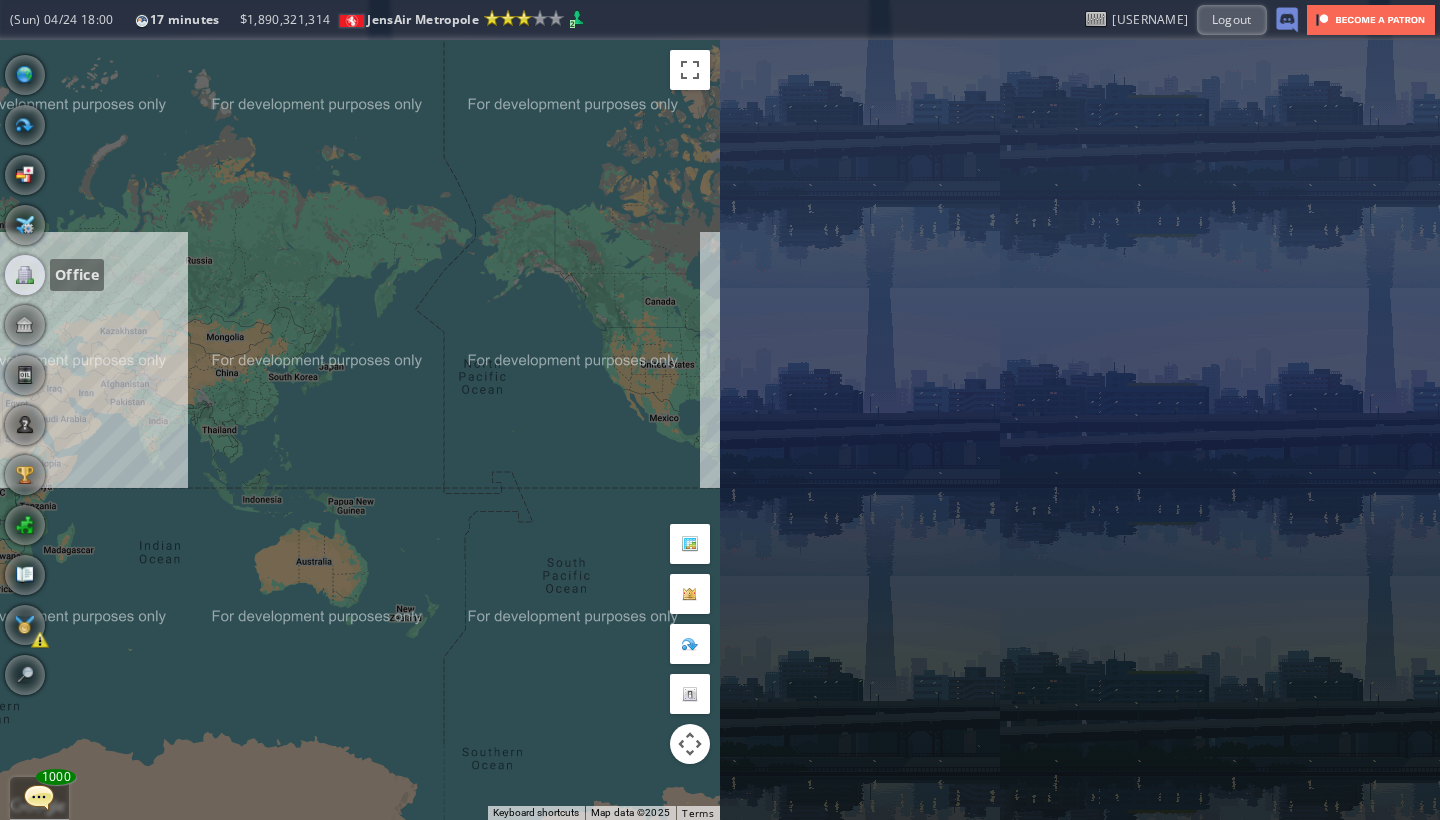 click at bounding box center [25, 275] 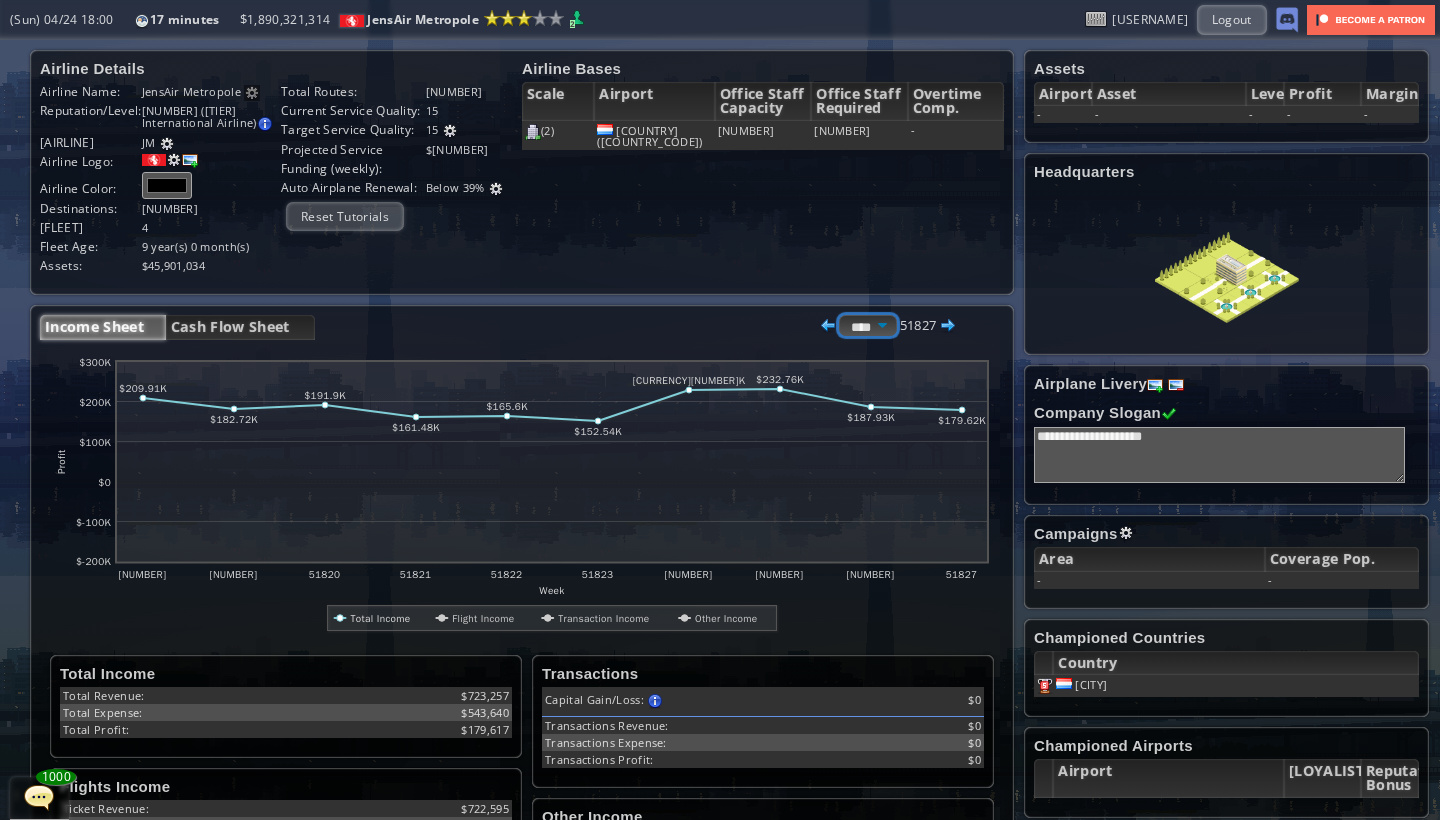 select on "******" 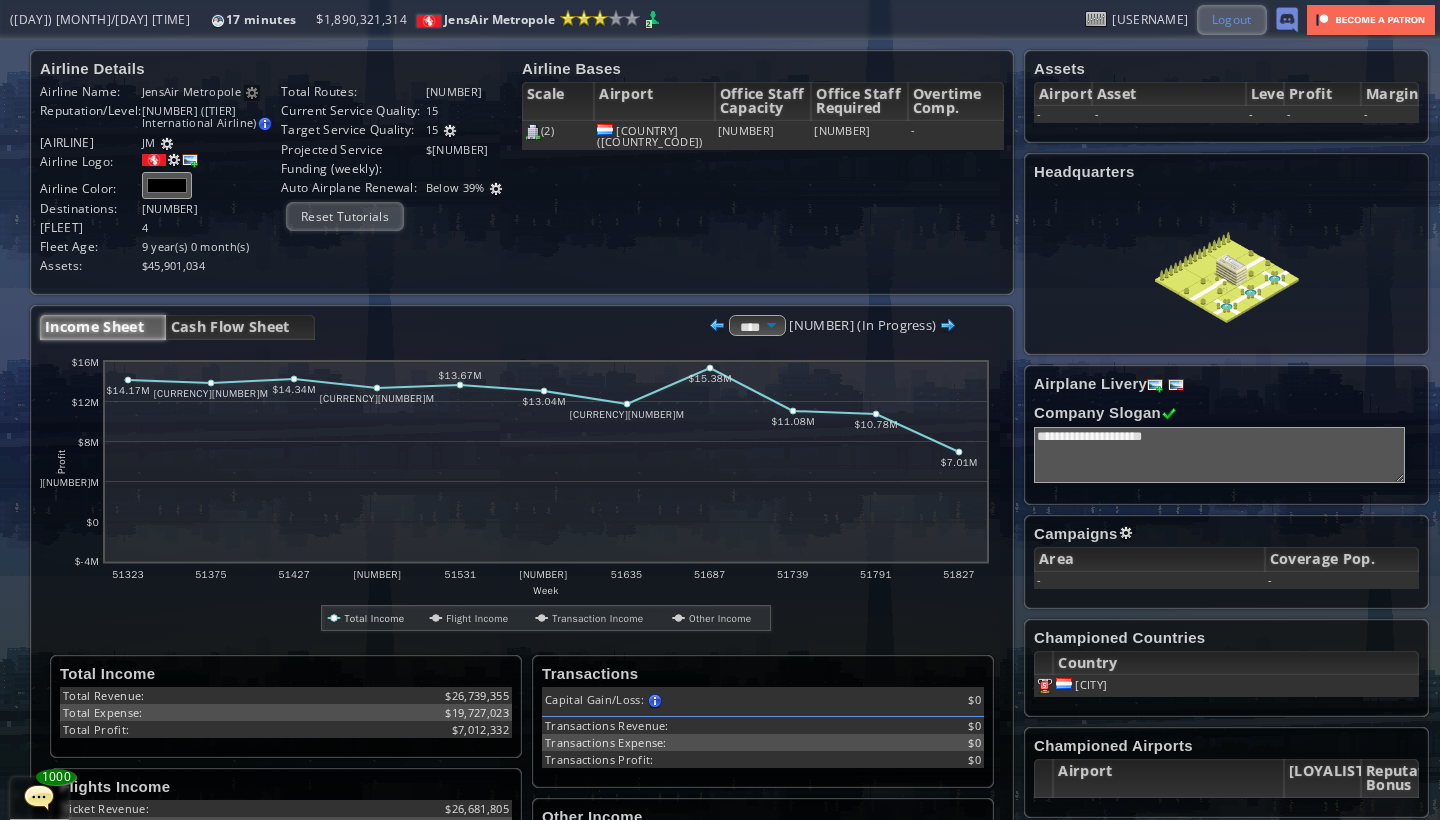 click on "Logout" at bounding box center [1232, 19] 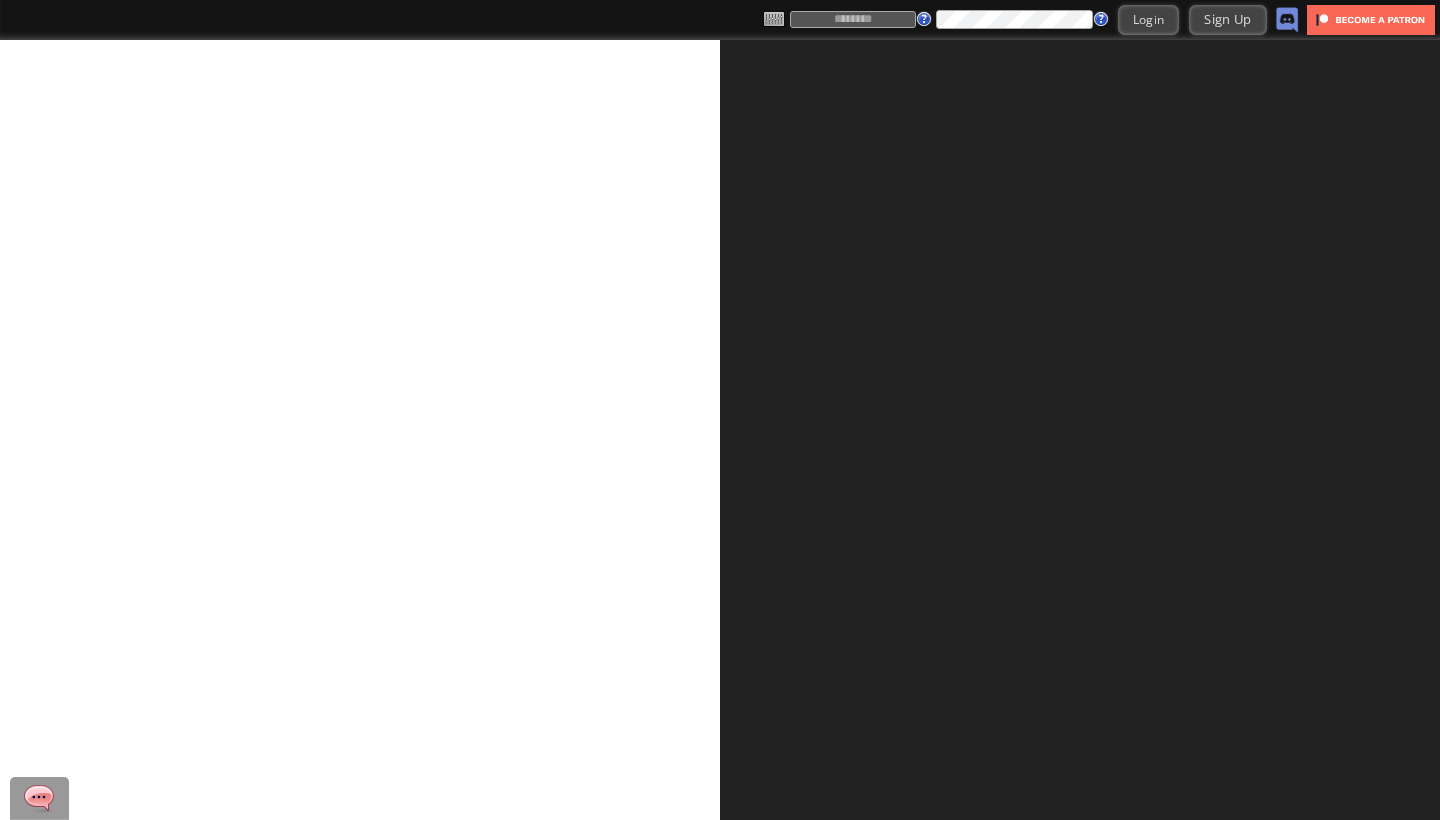 scroll, scrollTop: 0, scrollLeft: 0, axis: both 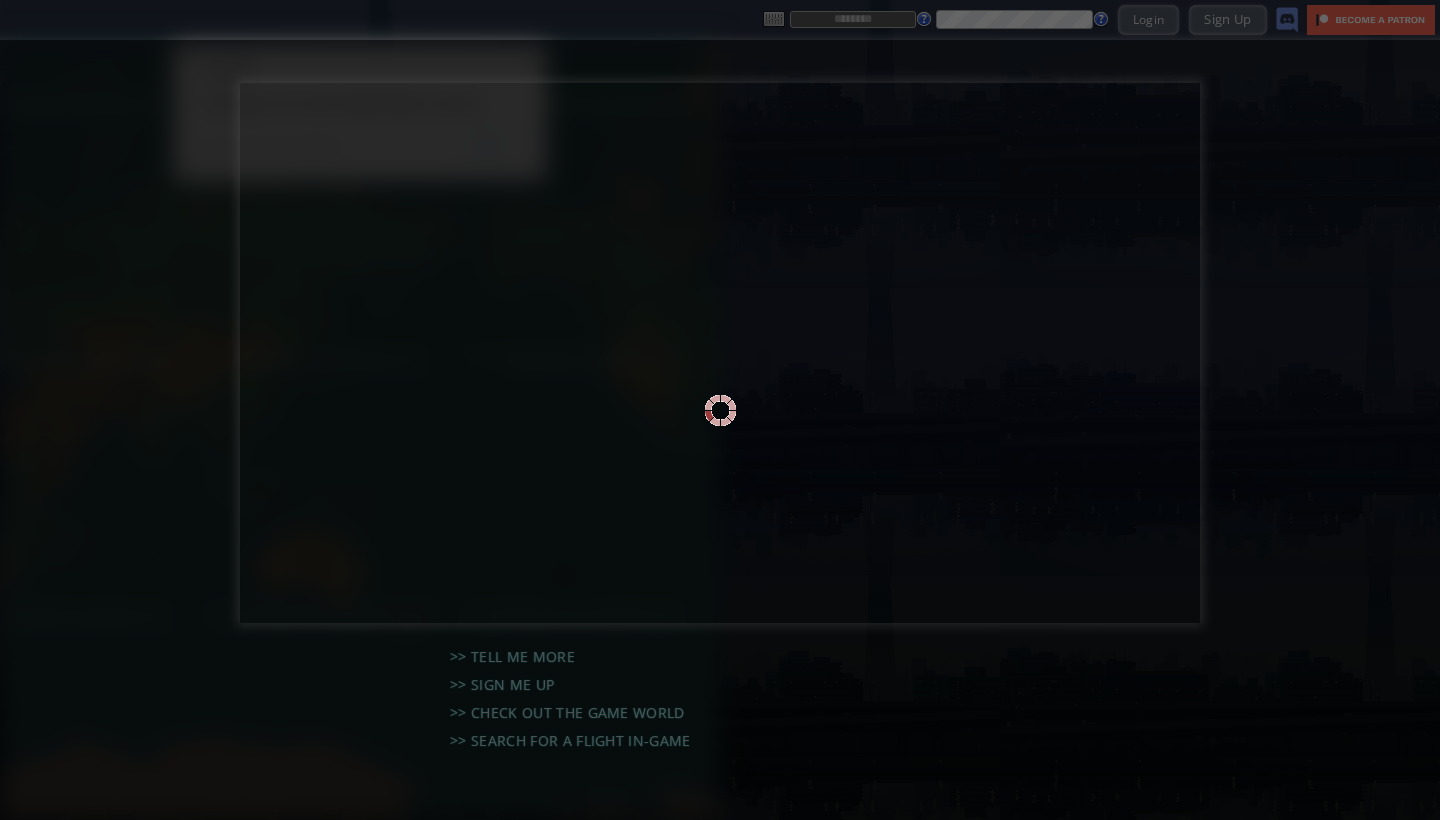 click at bounding box center (720, 410) 